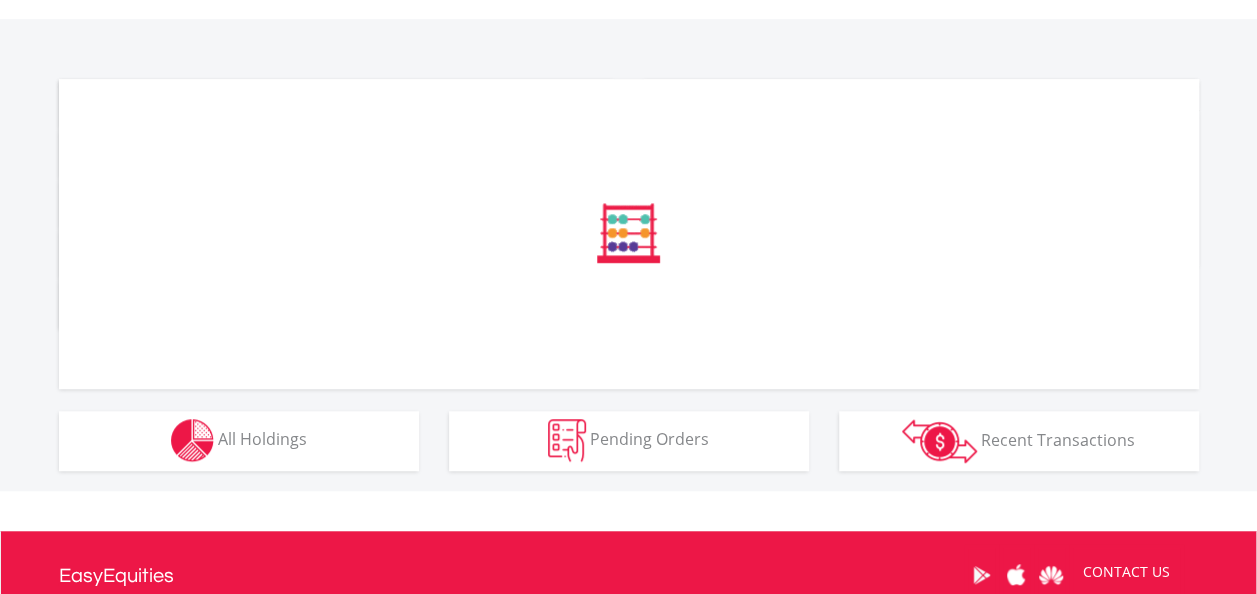 scroll, scrollTop: 580, scrollLeft: 0, axis: vertical 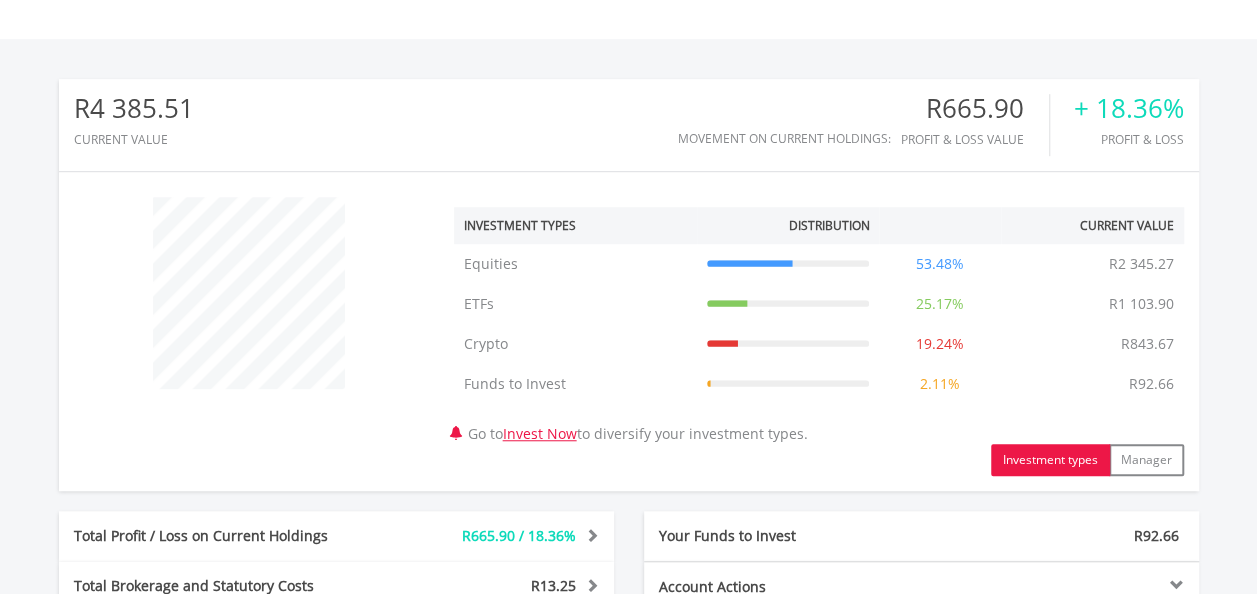 click on "﻿
Investment Types
Distribution
Current Value
Show All
Equities
Equities
R2 345.27
53.48%
R2 345.27
ETFs
ETFs
R1 103.90
25.17%
R1 103.90
Crypto
Crypto 19.24%" at bounding box center [629, 331] 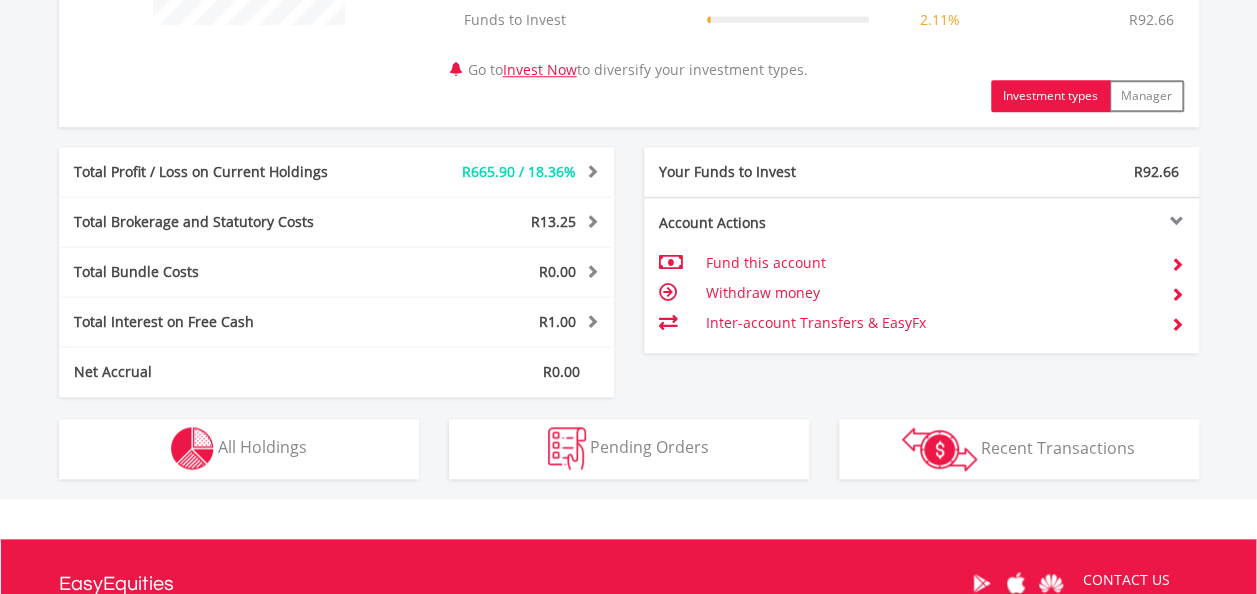 scroll, scrollTop: 980, scrollLeft: 0, axis: vertical 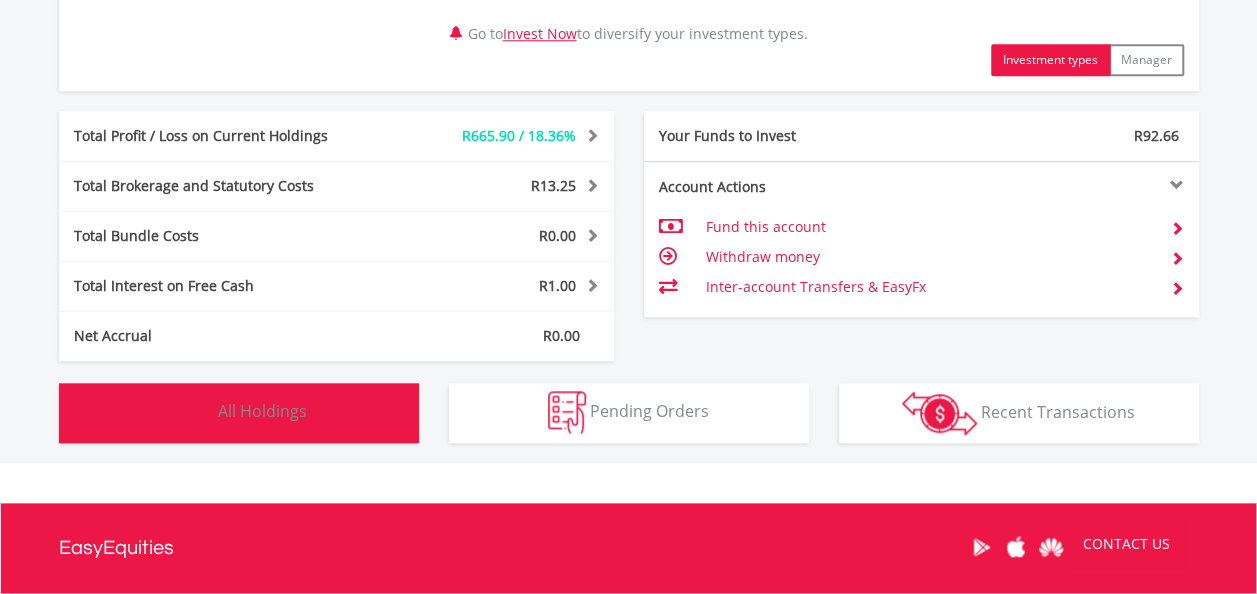 click on "Holdings
All Holdings" at bounding box center [239, 413] 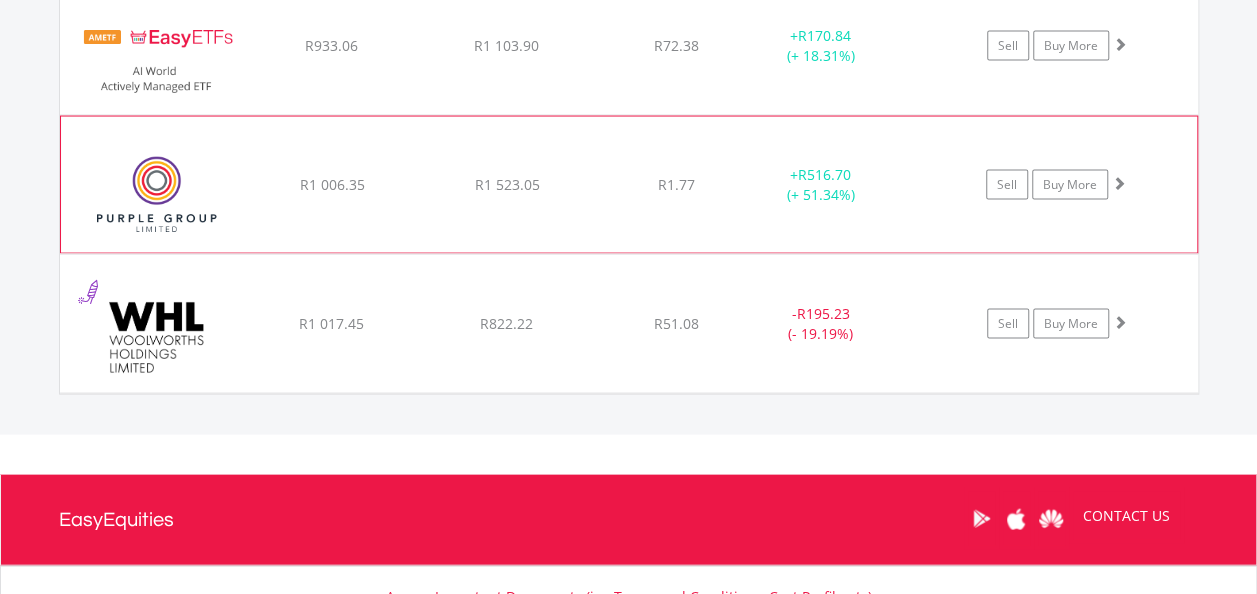 scroll, scrollTop: 1782, scrollLeft: 0, axis: vertical 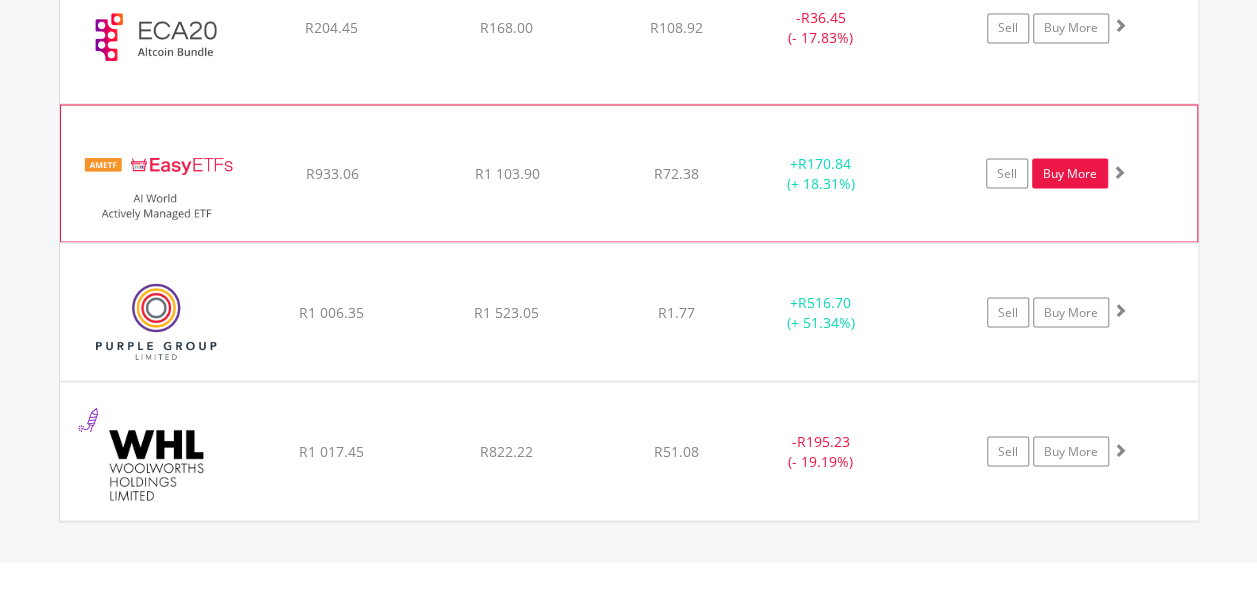 click on "Buy More" at bounding box center (1070, 173) 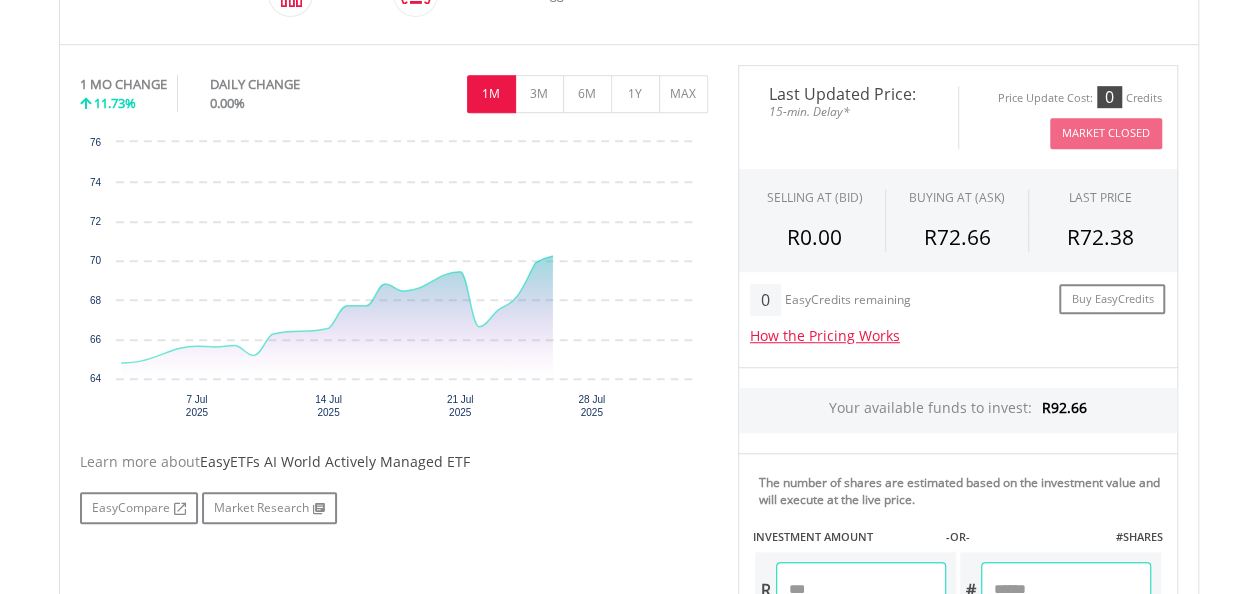 scroll, scrollTop: 700, scrollLeft: 0, axis: vertical 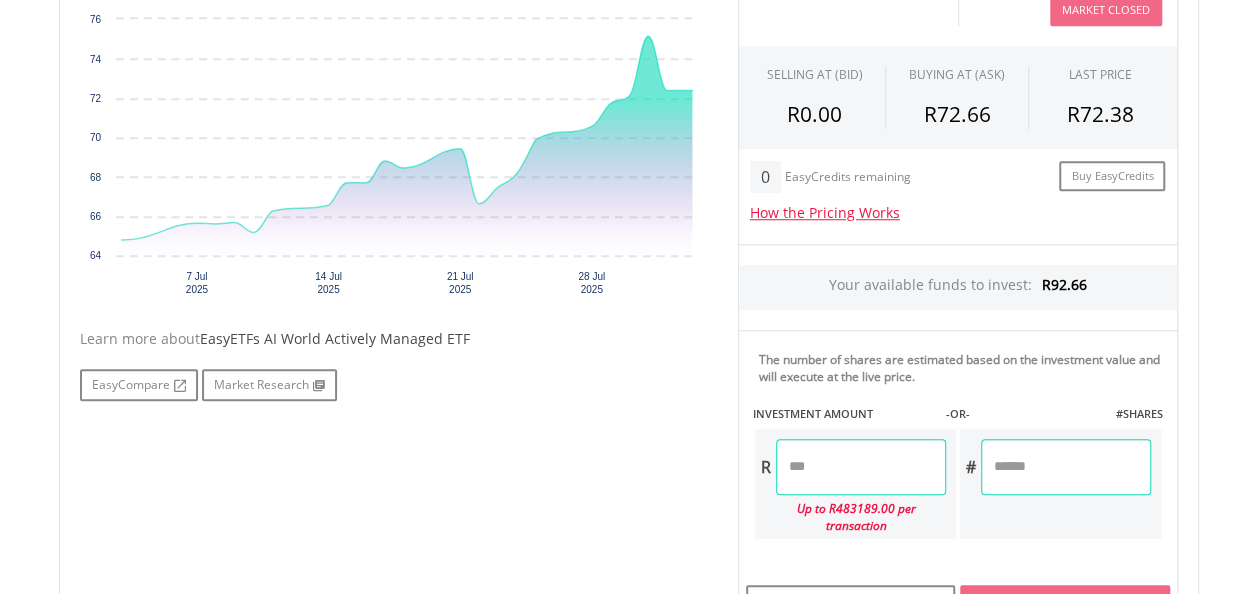 click at bounding box center [861, 467] 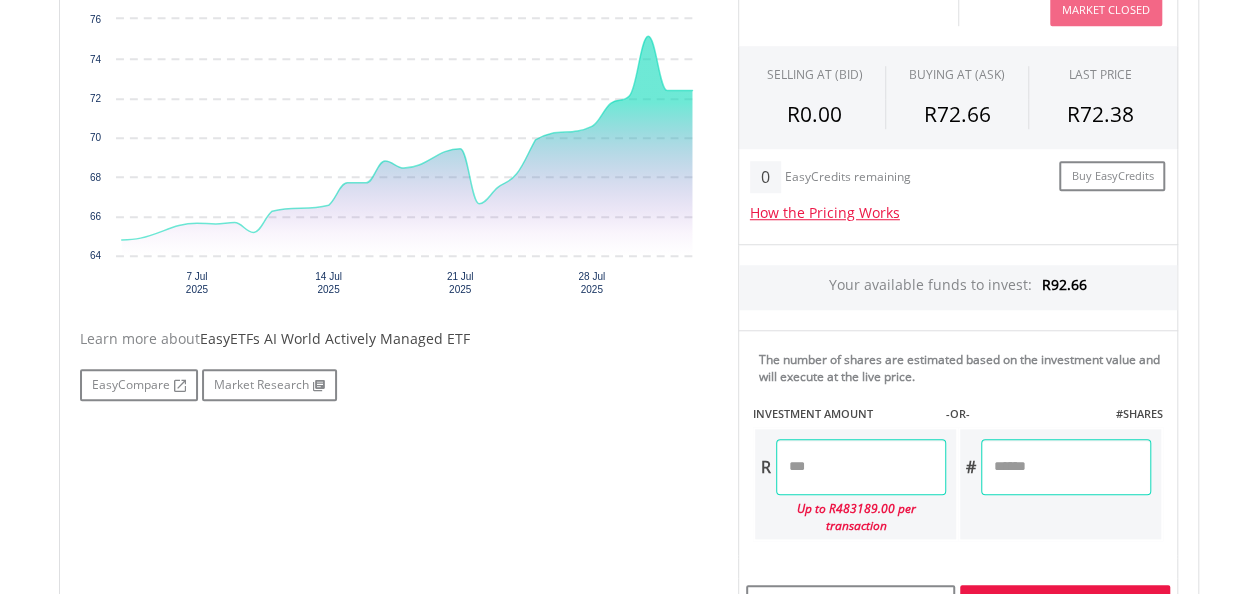 type on "**" 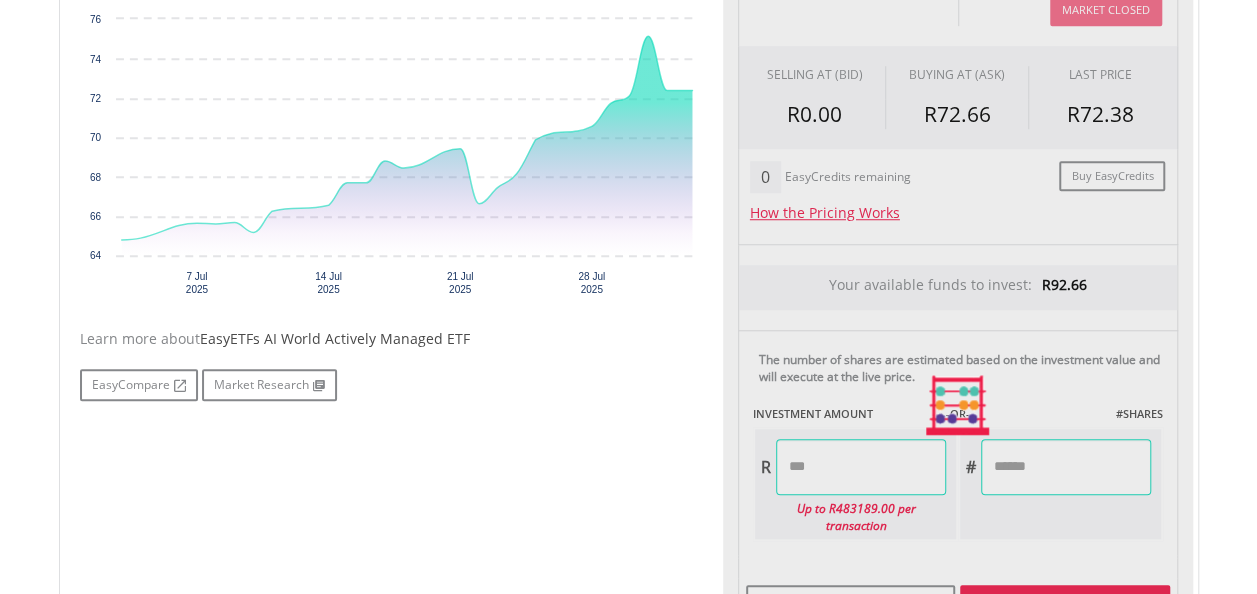 type on "******" 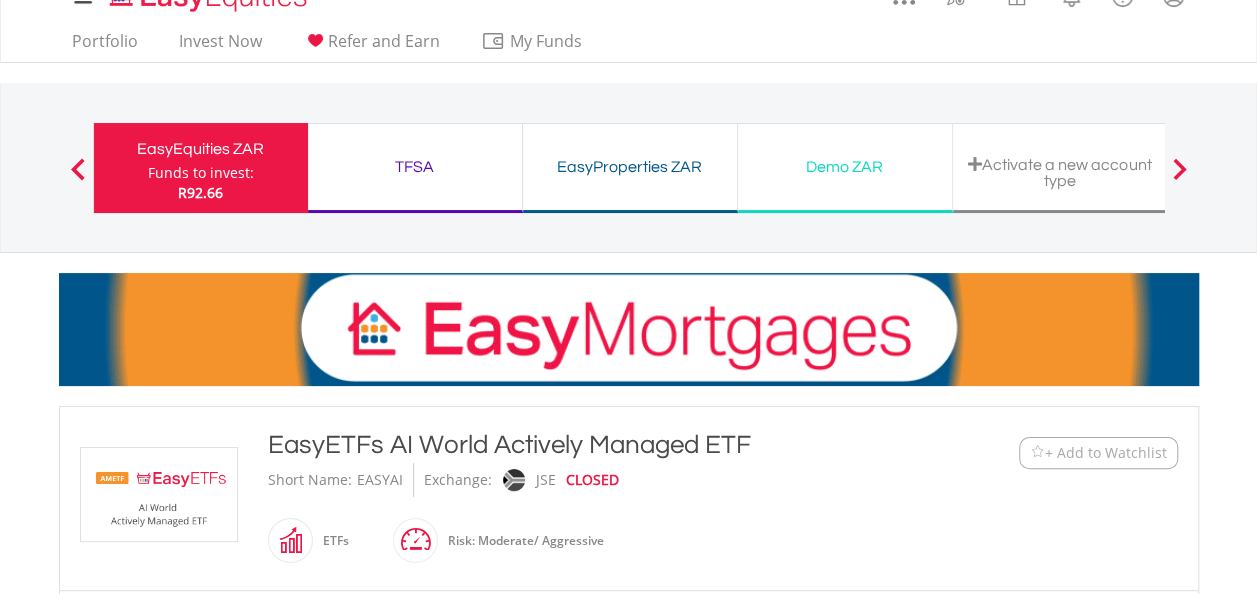 scroll, scrollTop: 0, scrollLeft: 0, axis: both 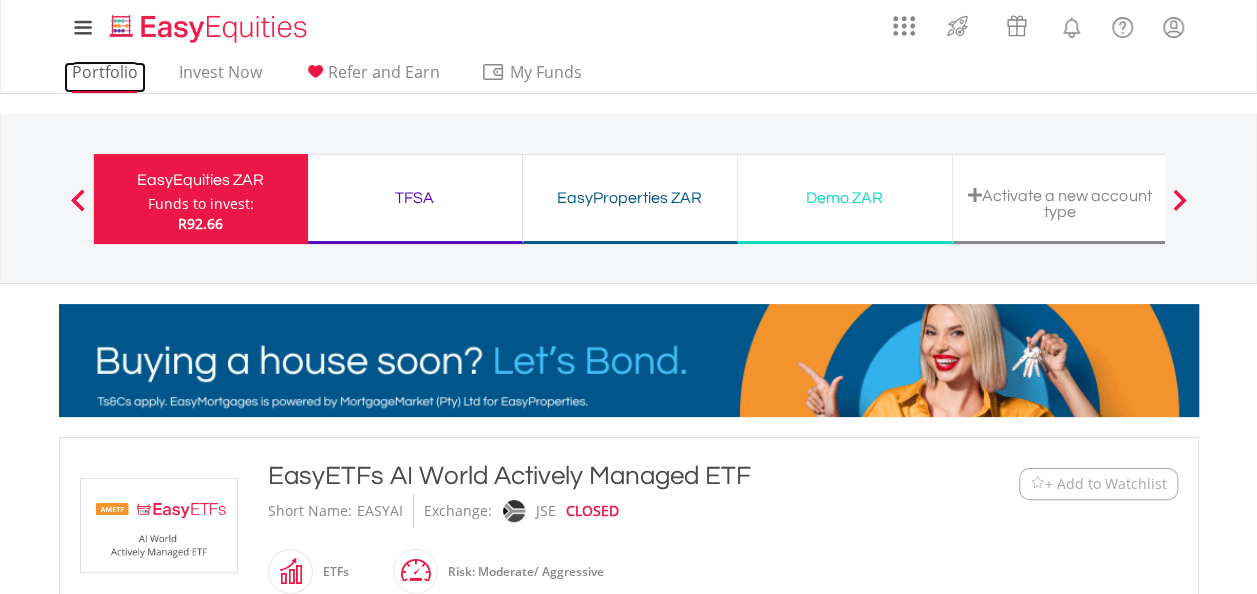 click on "Portfolio" at bounding box center (105, 77) 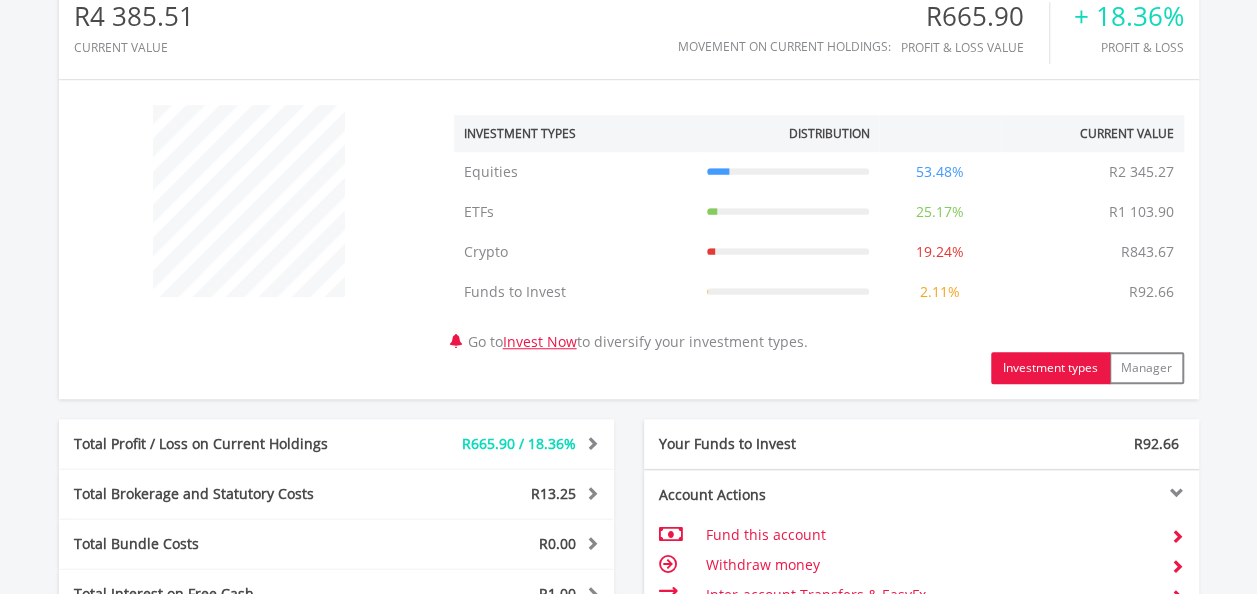 scroll, scrollTop: 780, scrollLeft: 0, axis: vertical 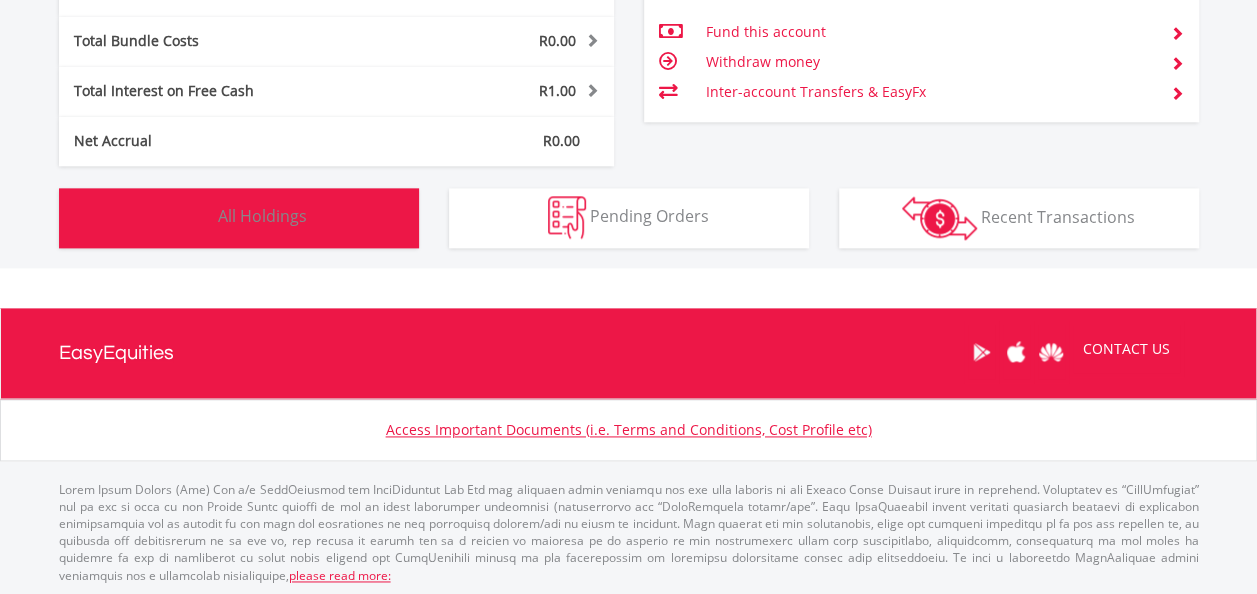 click on "Holdings
All Holdings" at bounding box center [239, 218] 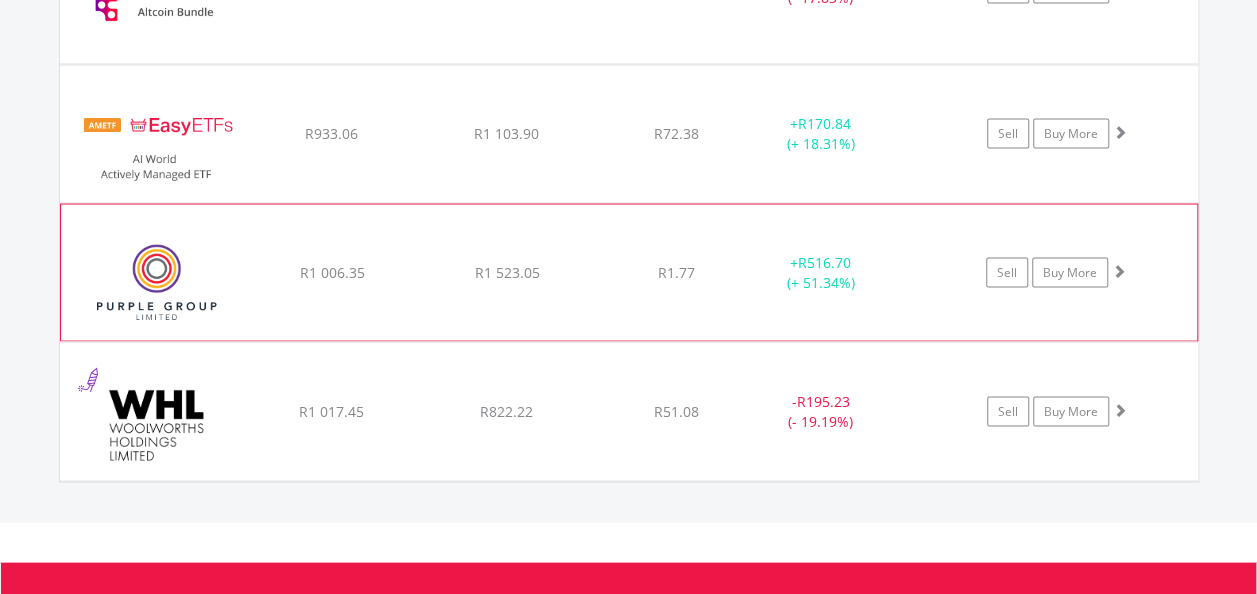 scroll, scrollTop: 1782, scrollLeft: 0, axis: vertical 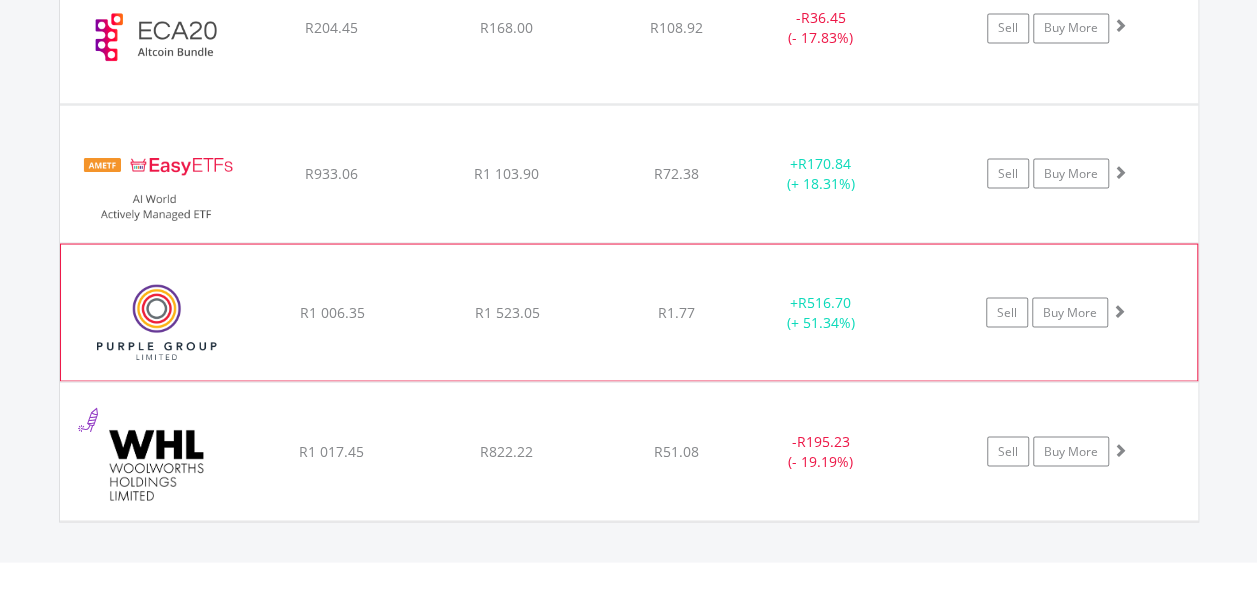 click at bounding box center (1119, 310) 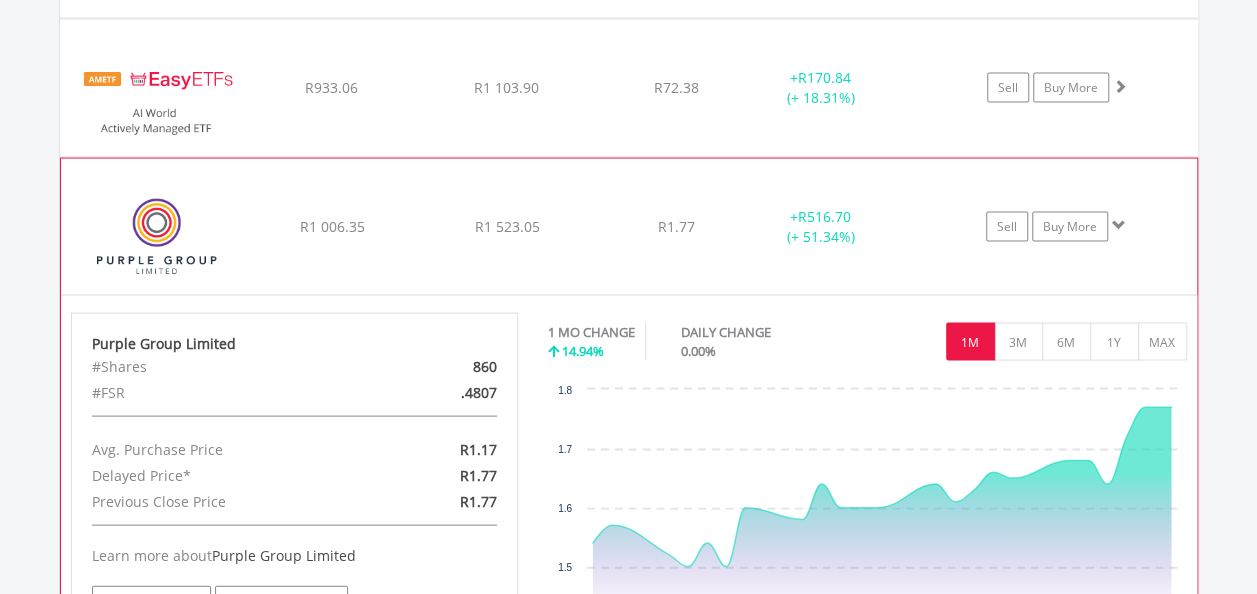 scroll, scrollTop: 1900, scrollLeft: 0, axis: vertical 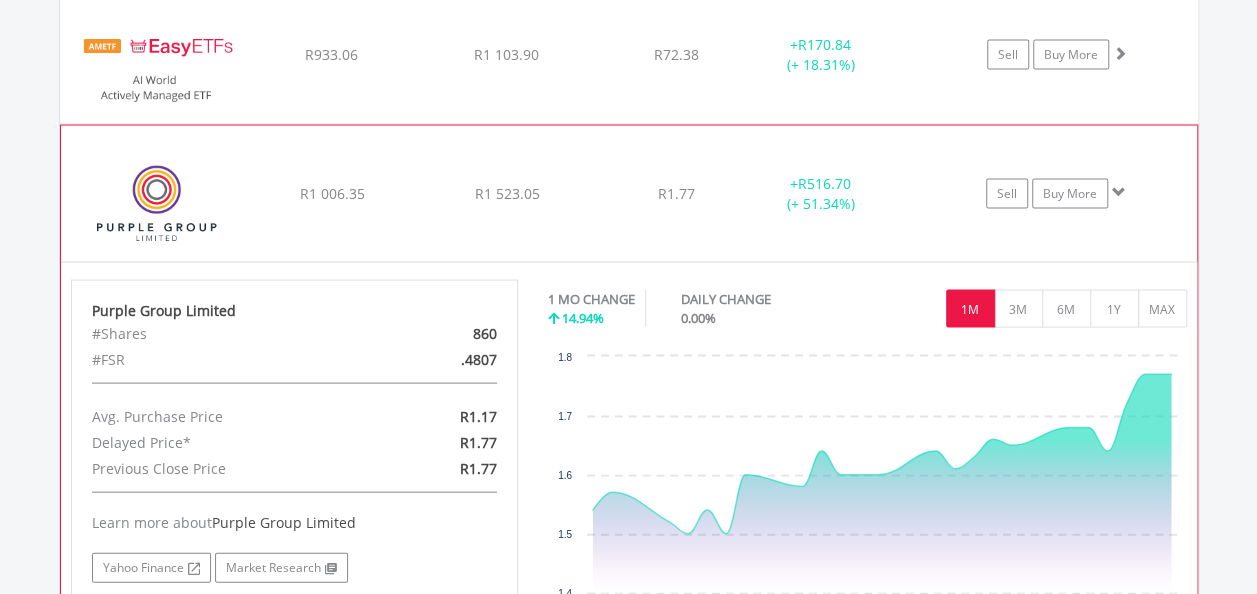 click at bounding box center [1119, 192] 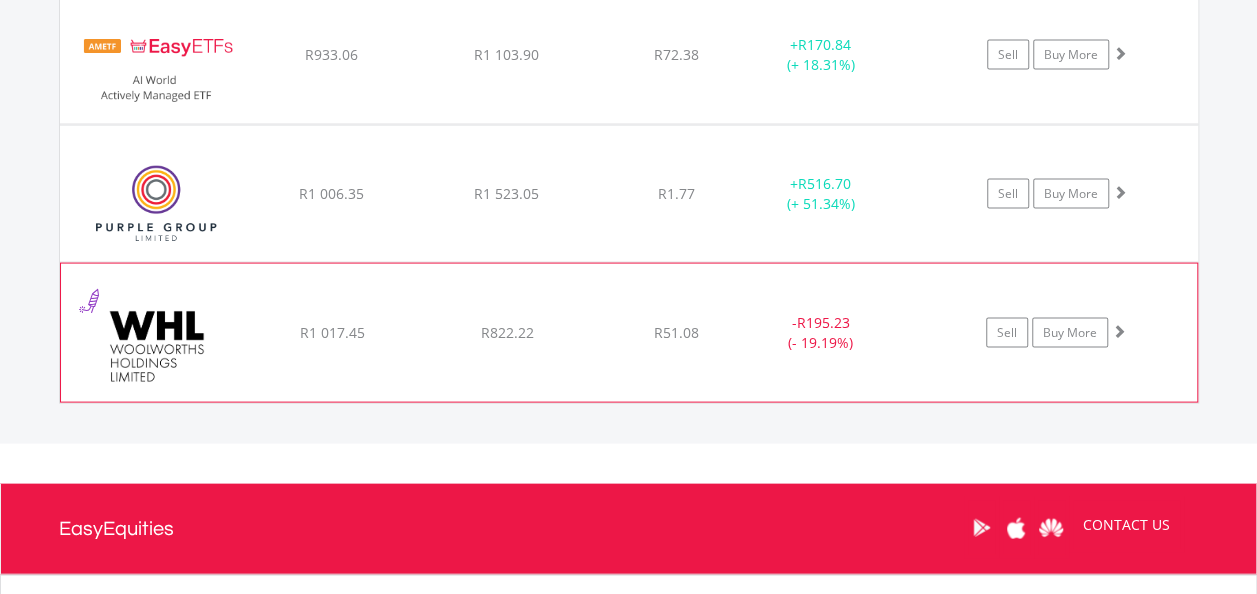 scroll, scrollTop: 1800, scrollLeft: 0, axis: vertical 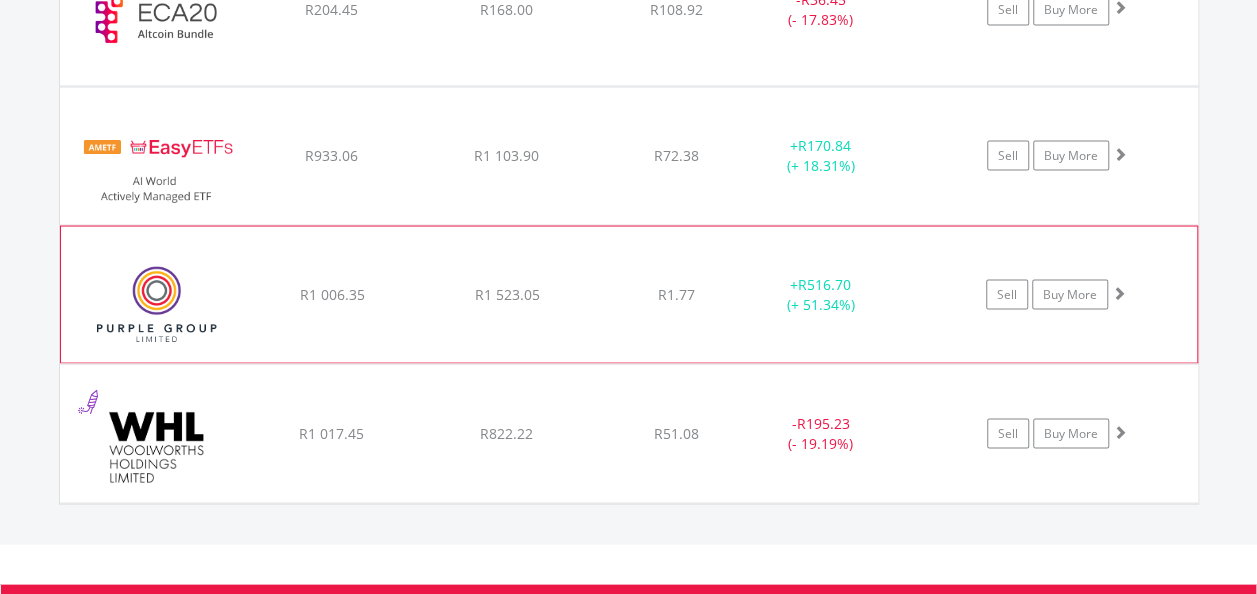 click at bounding box center [1119, 292] 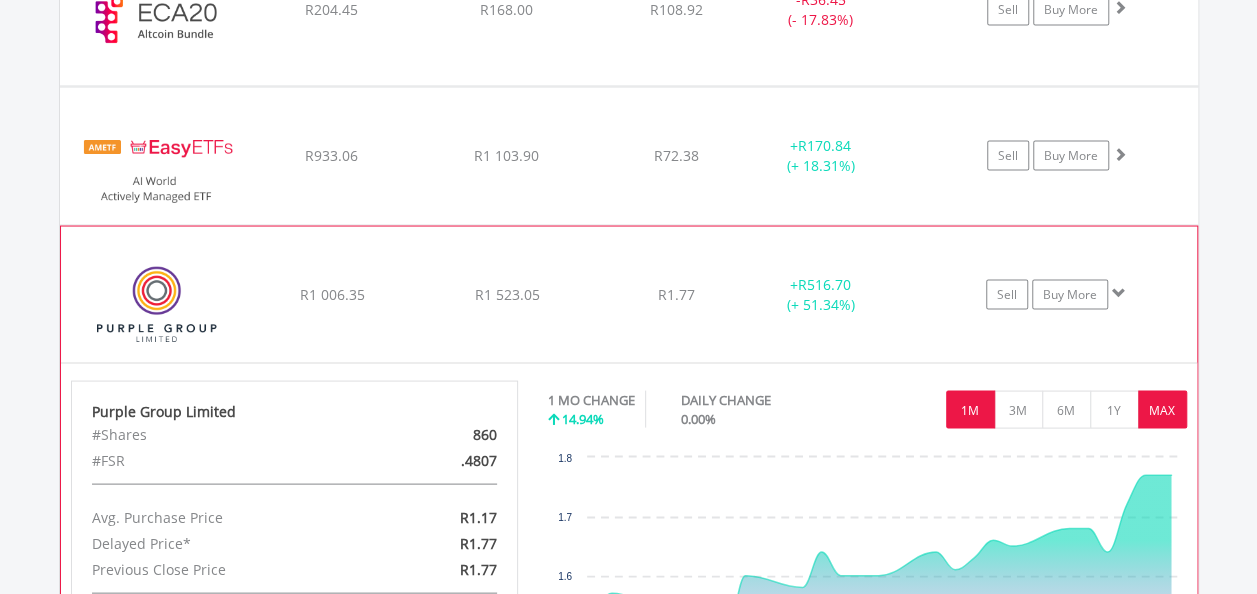 click on "MAX" at bounding box center [1162, 409] 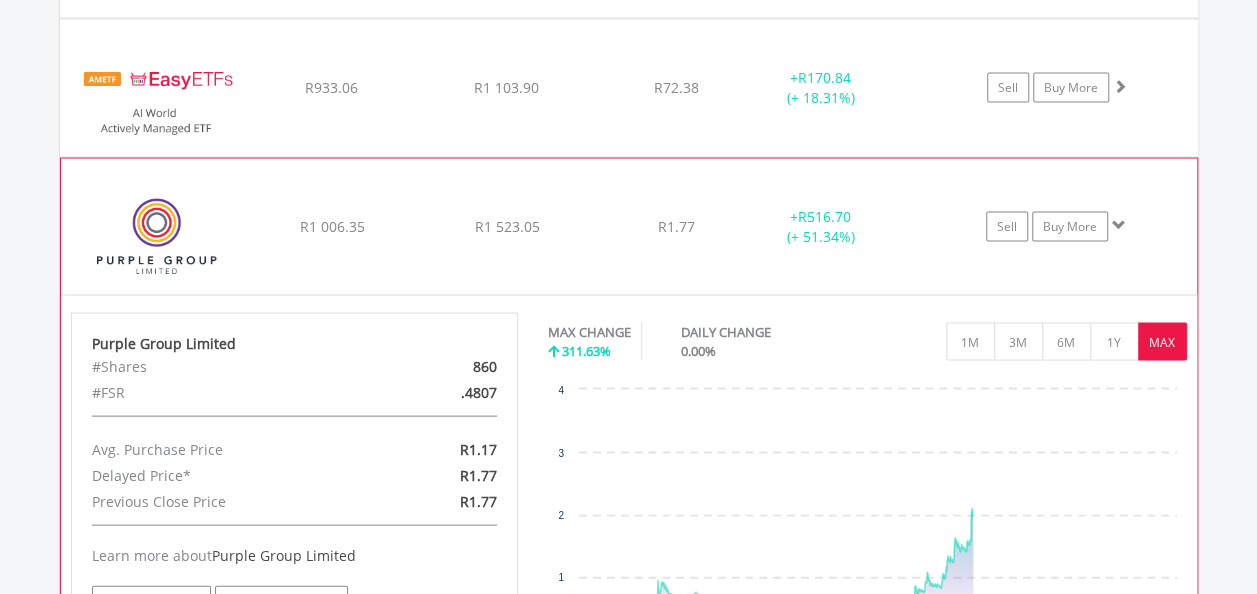 scroll, scrollTop: 1900, scrollLeft: 0, axis: vertical 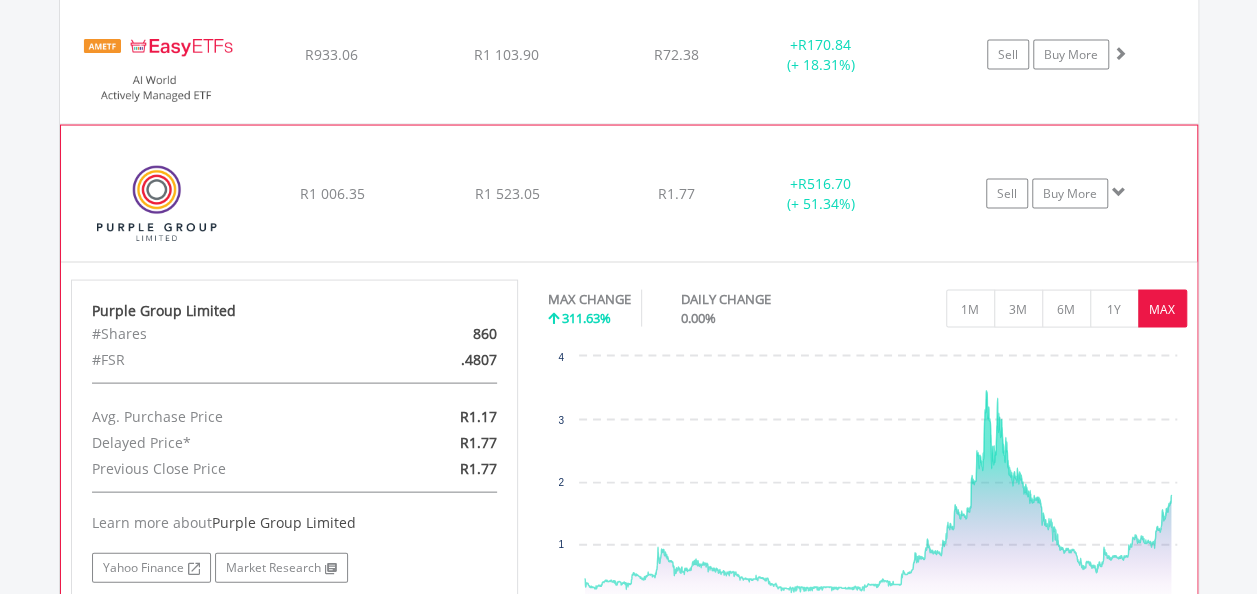 click at bounding box center (1119, 192) 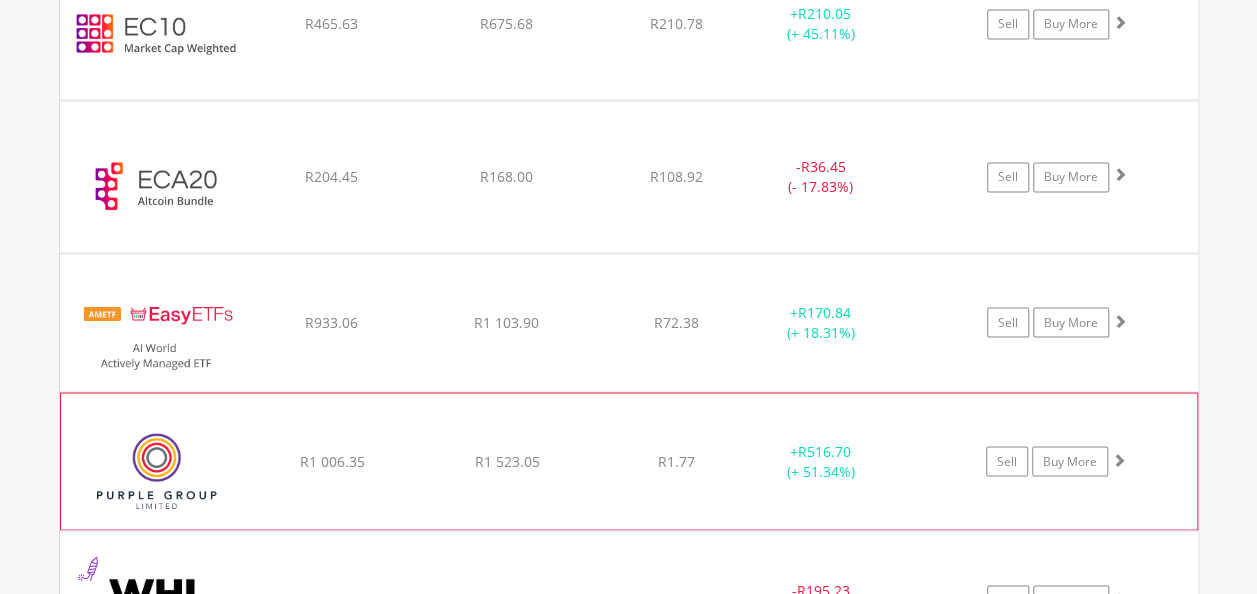 scroll, scrollTop: 1600, scrollLeft: 0, axis: vertical 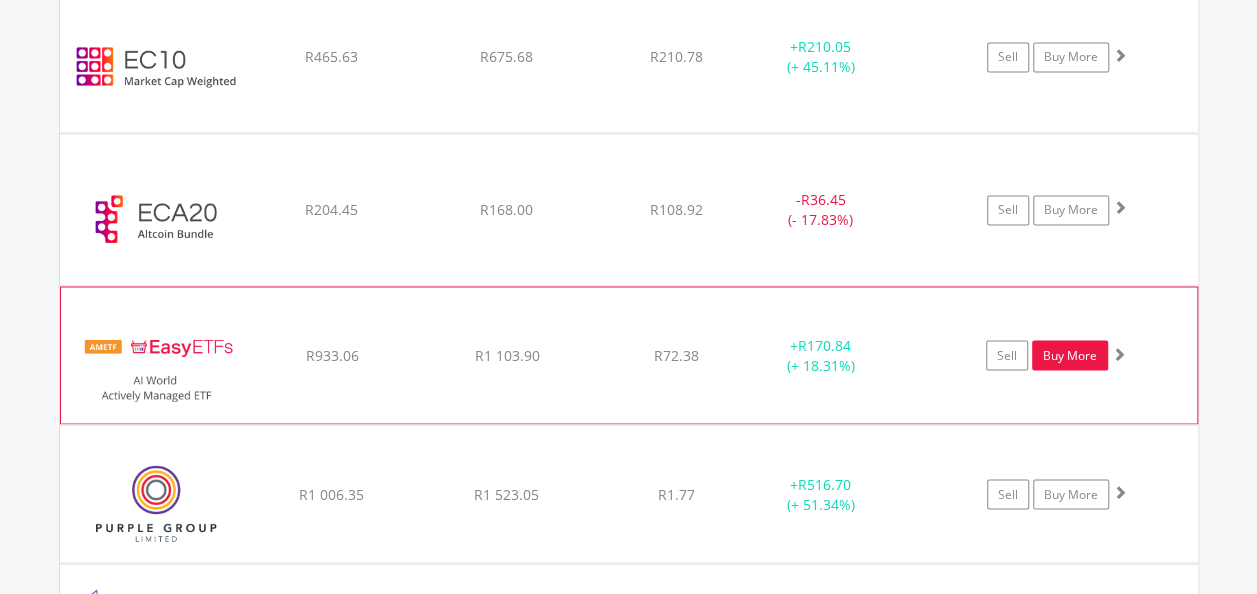 click on "Buy More" at bounding box center [1070, 355] 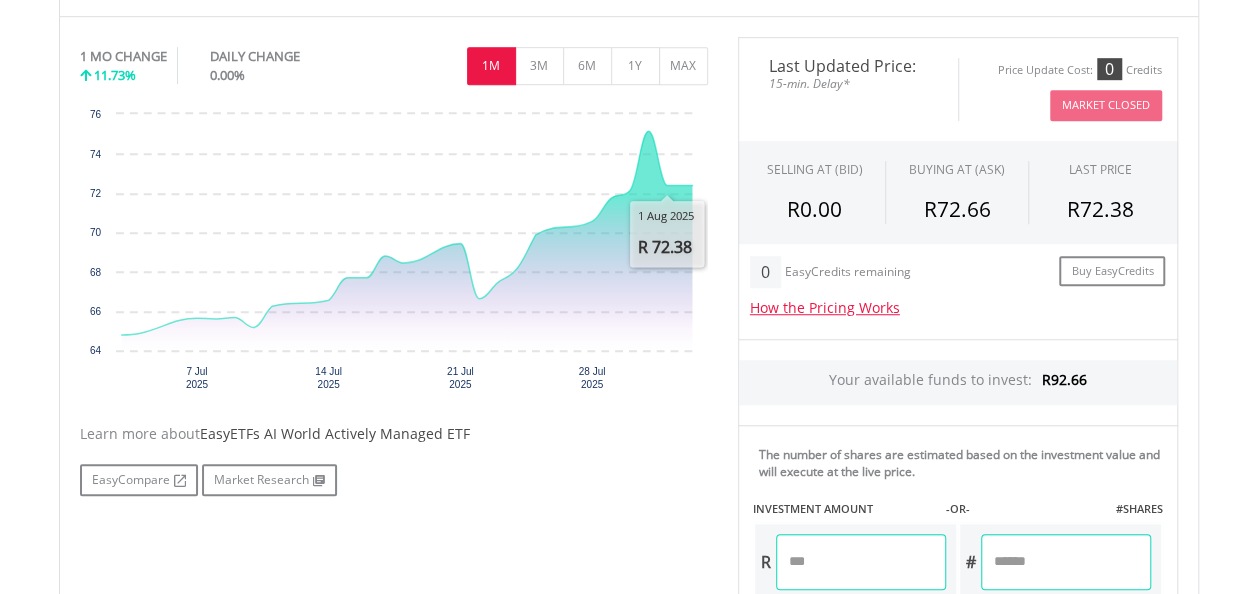 scroll, scrollTop: 700, scrollLeft: 0, axis: vertical 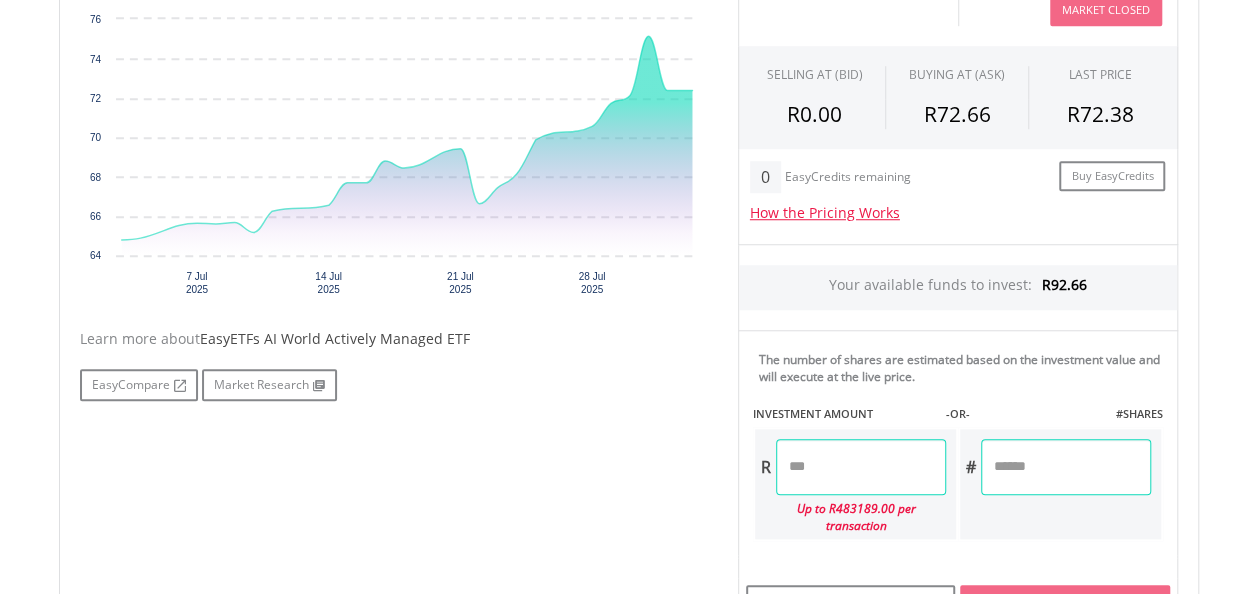 click at bounding box center [861, 467] 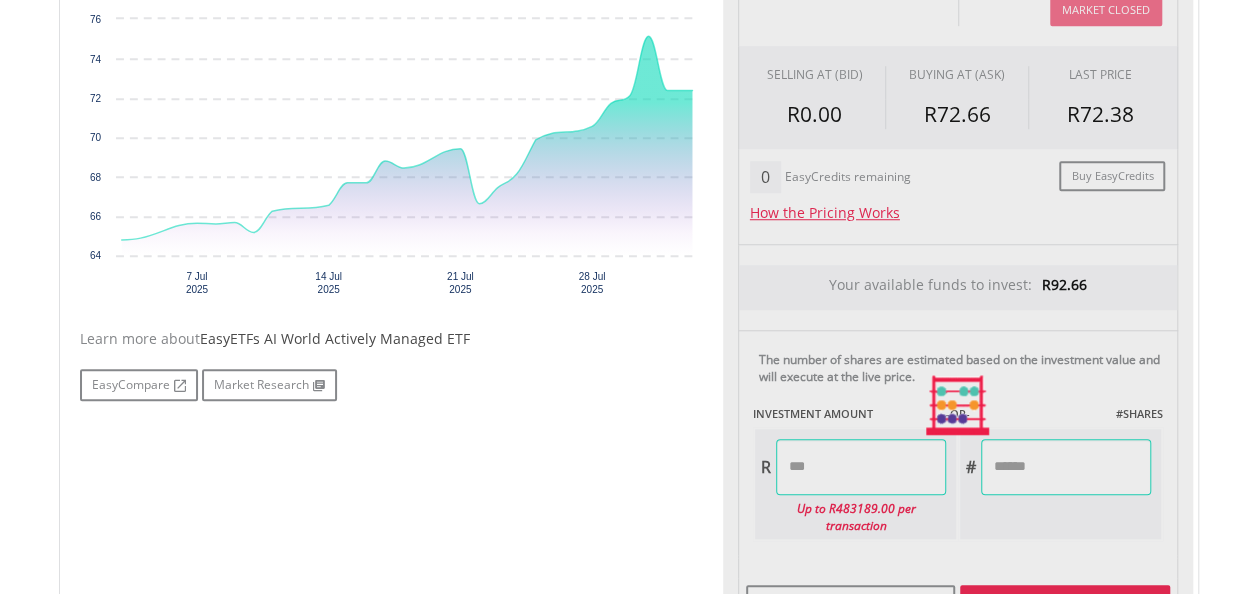 type on "*****" 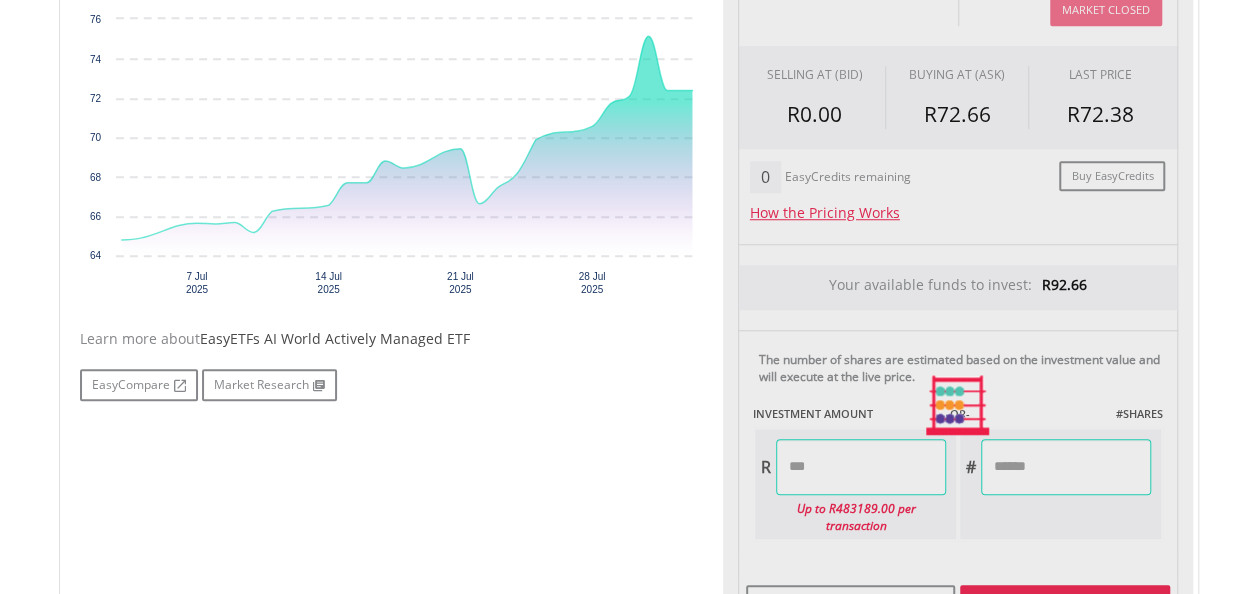 type on "******" 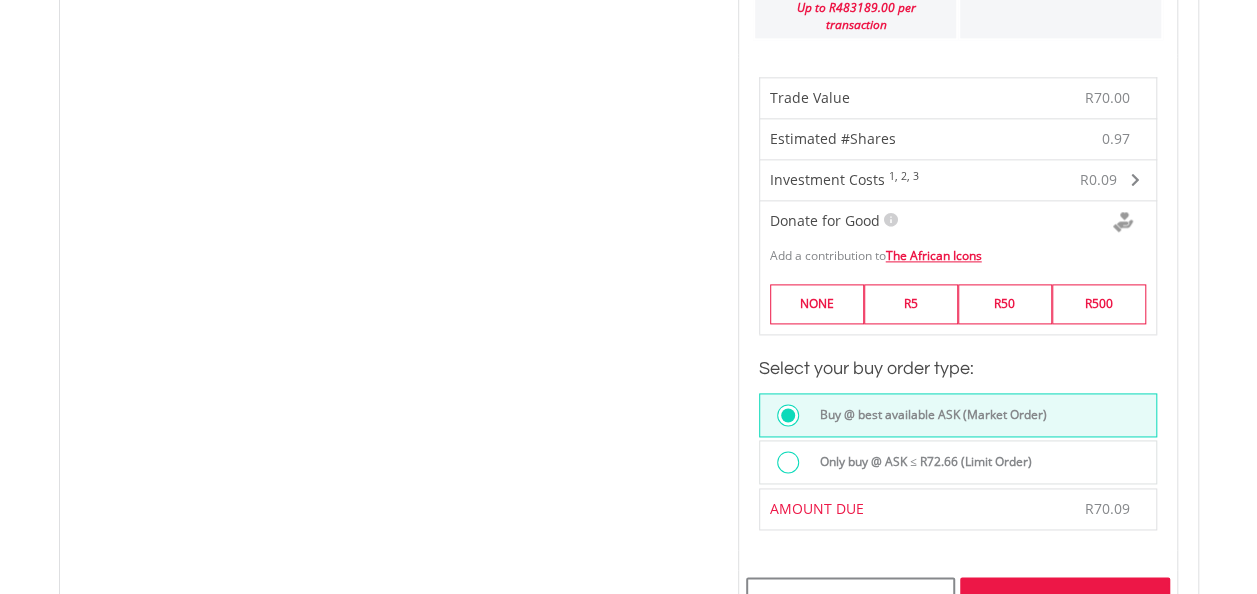 scroll, scrollTop: 1300, scrollLeft: 0, axis: vertical 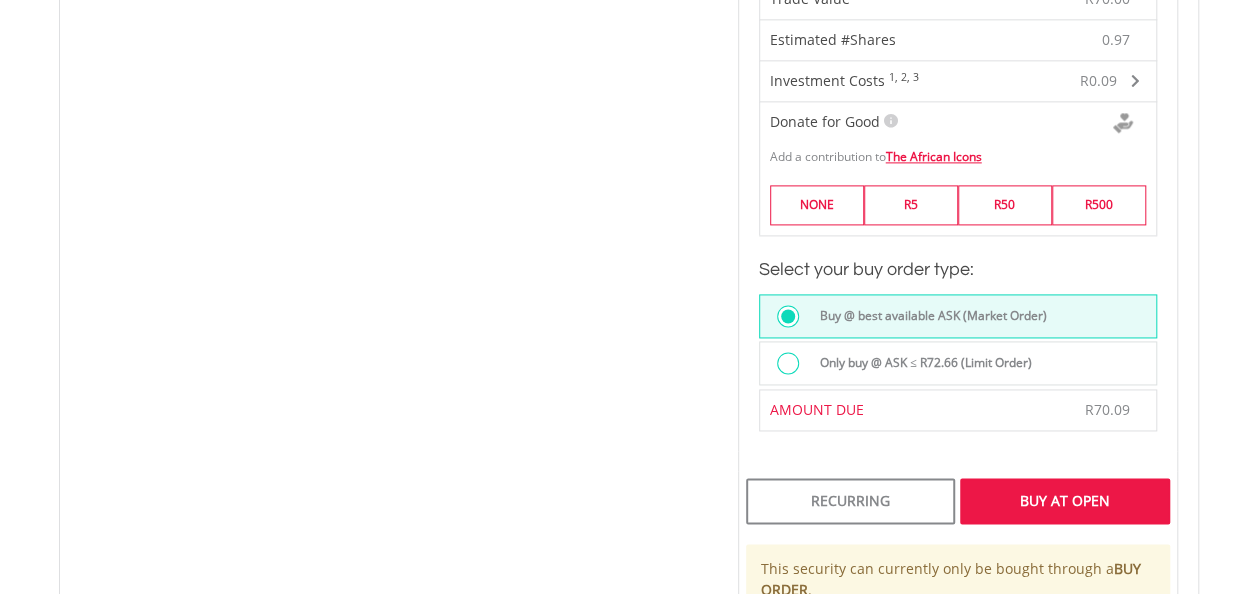 click on "Buy At Open" at bounding box center [1064, 501] 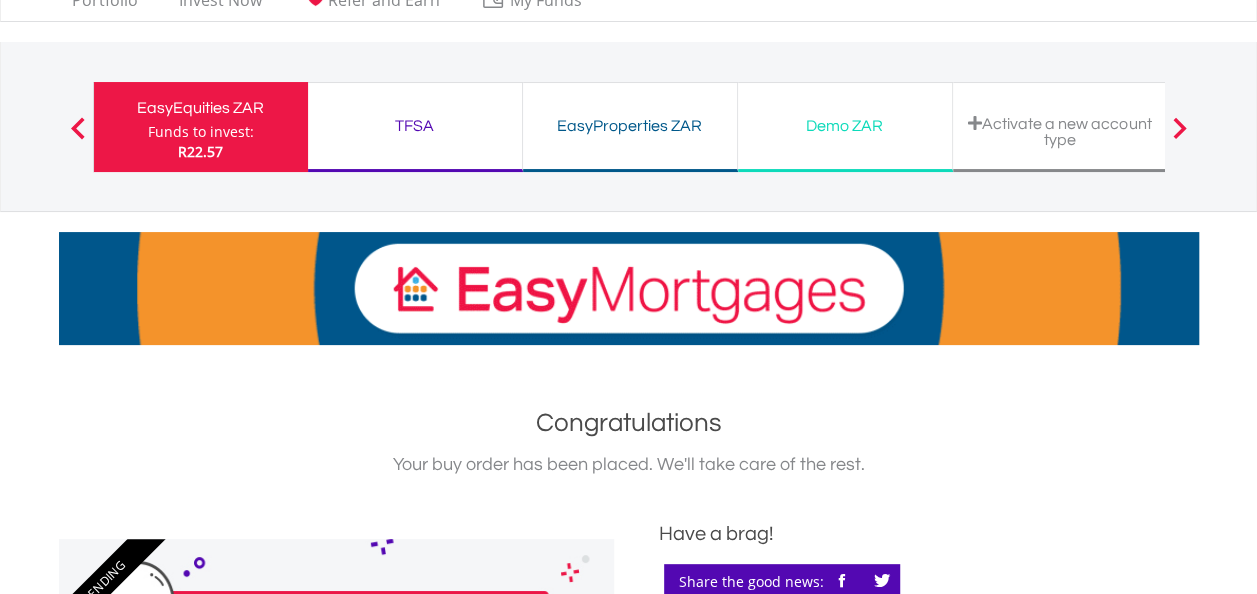 scroll, scrollTop: 0, scrollLeft: 0, axis: both 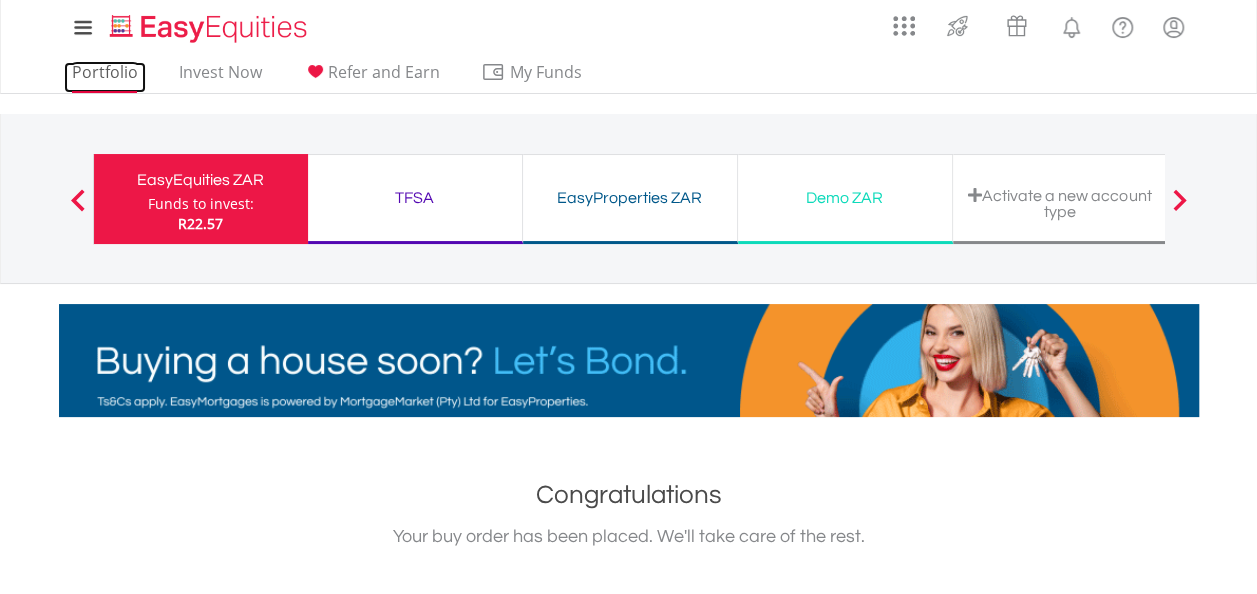 click on "Portfolio" at bounding box center (105, 77) 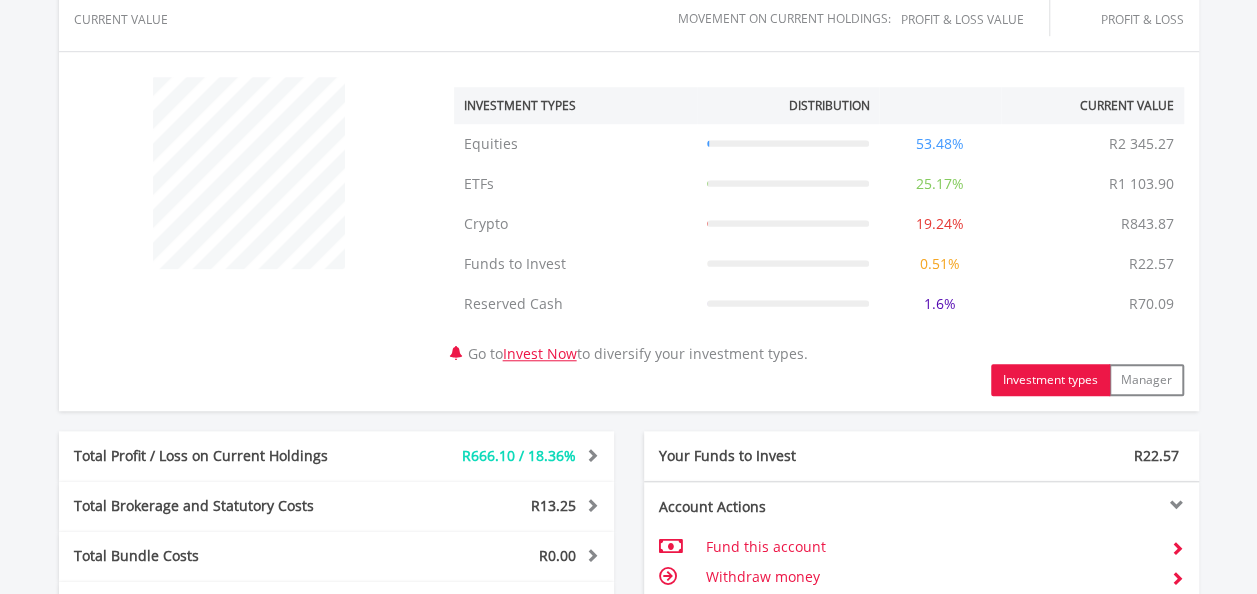 scroll, scrollTop: 1155, scrollLeft: 0, axis: vertical 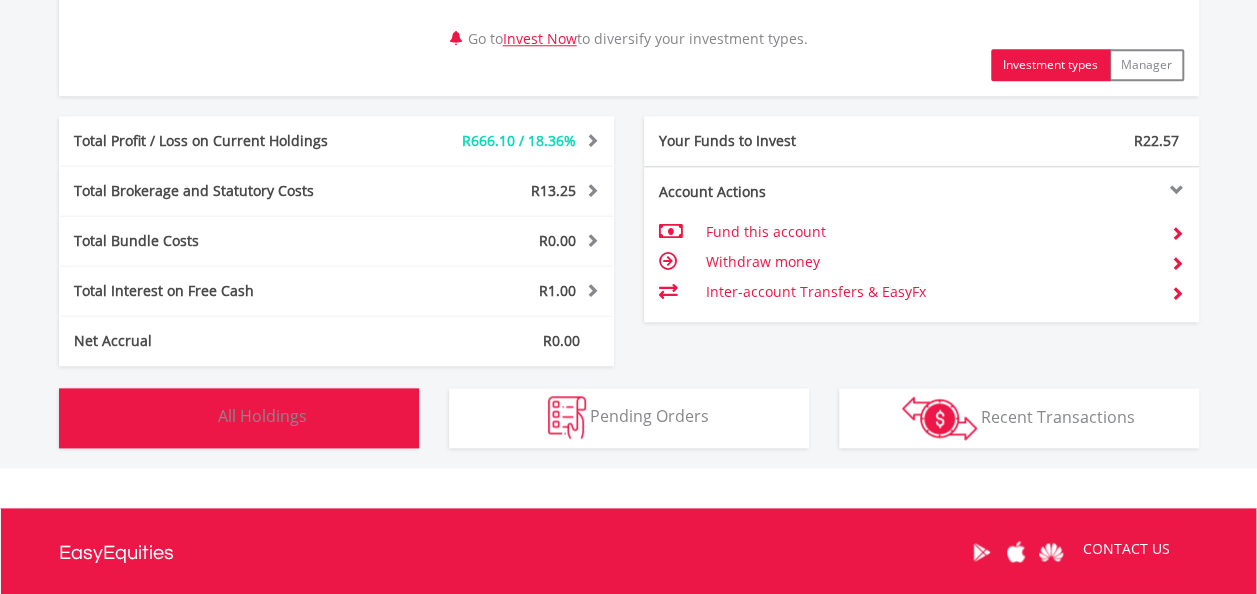 click on "Holdings
All Holdings" at bounding box center [239, 418] 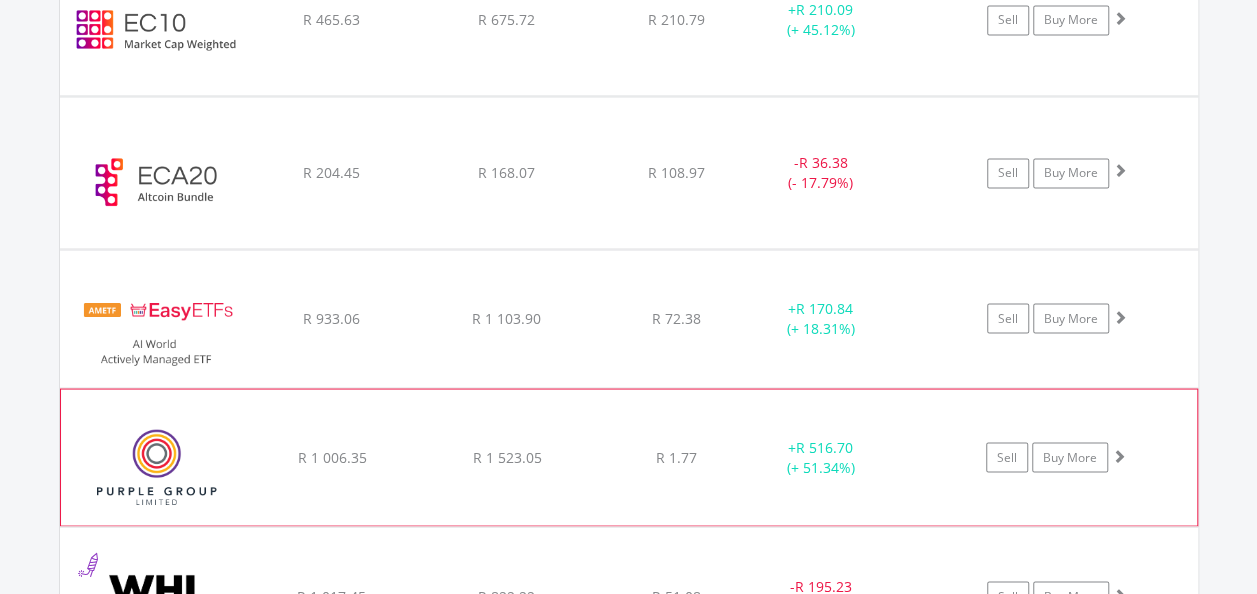 scroll, scrollTop: 1722, scrollLeft: 0, axis: vertical 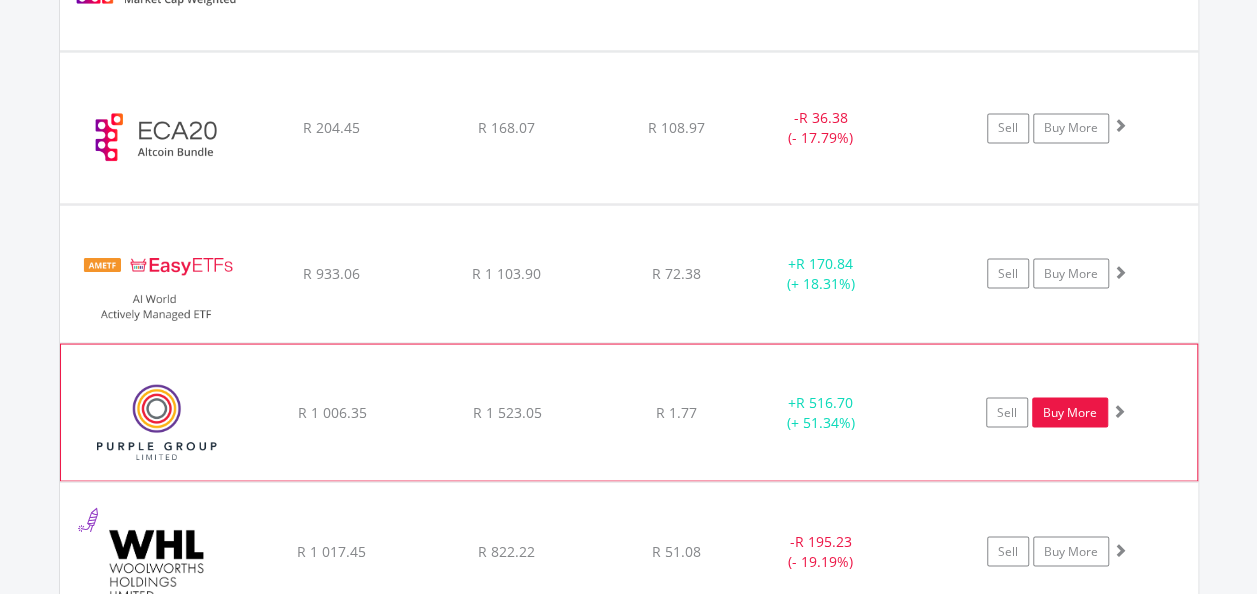 click on "Buy More" at bounding box center (1070, 412) 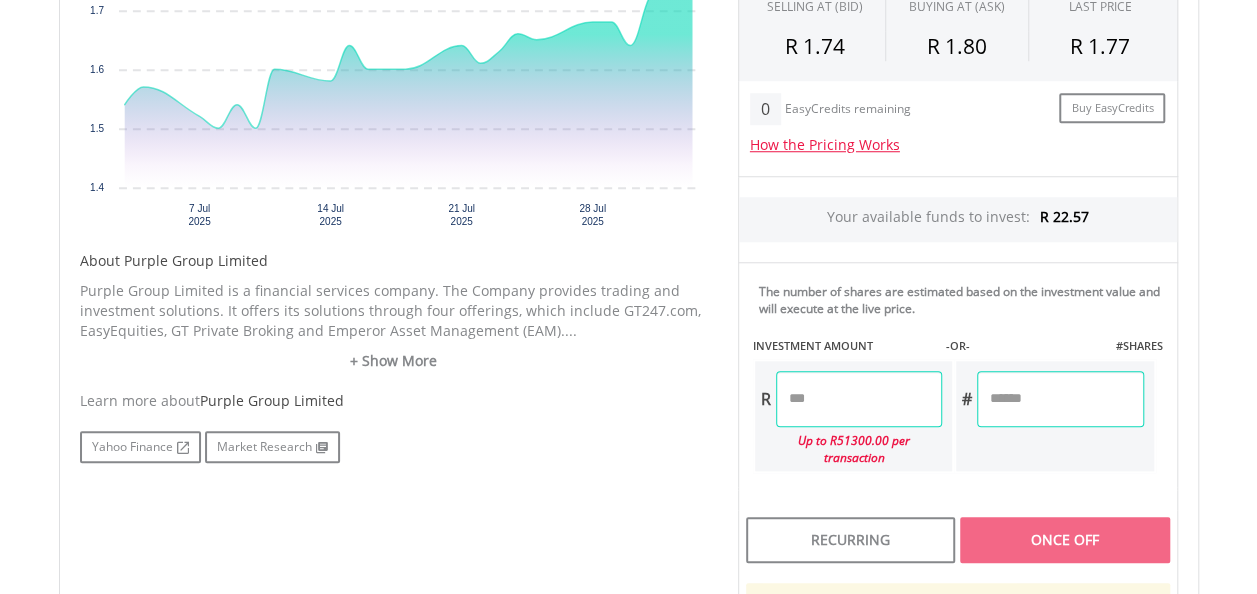 scroll, scrollTop: 800, scrollLeft: 0, axis: vertical 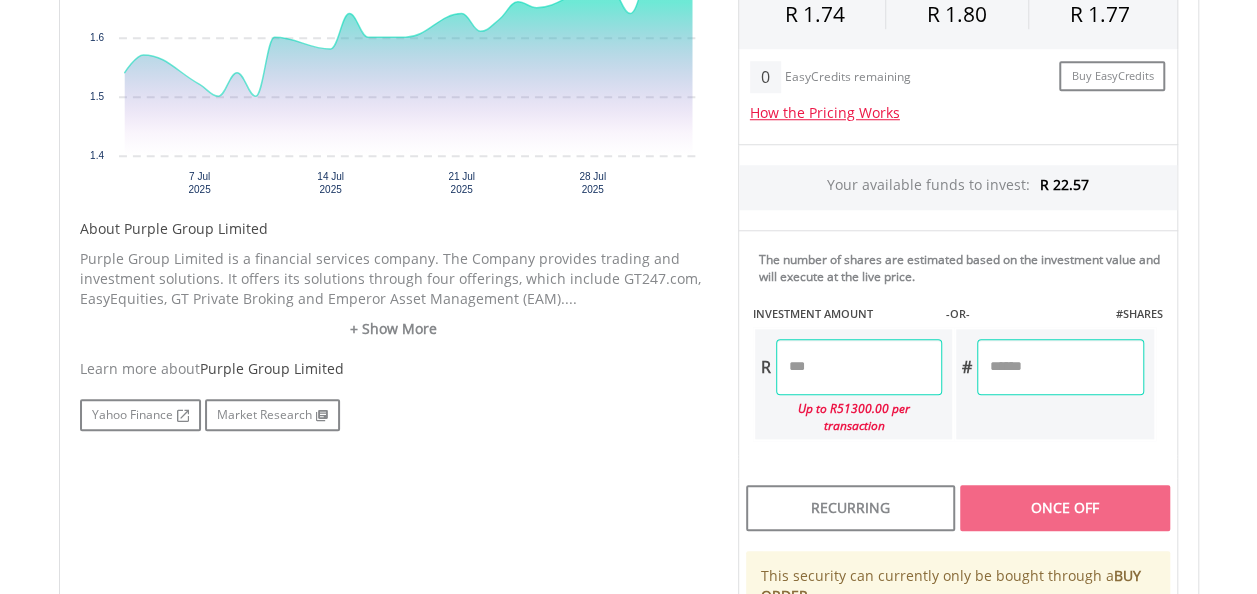click at bounding box center (859, 367) 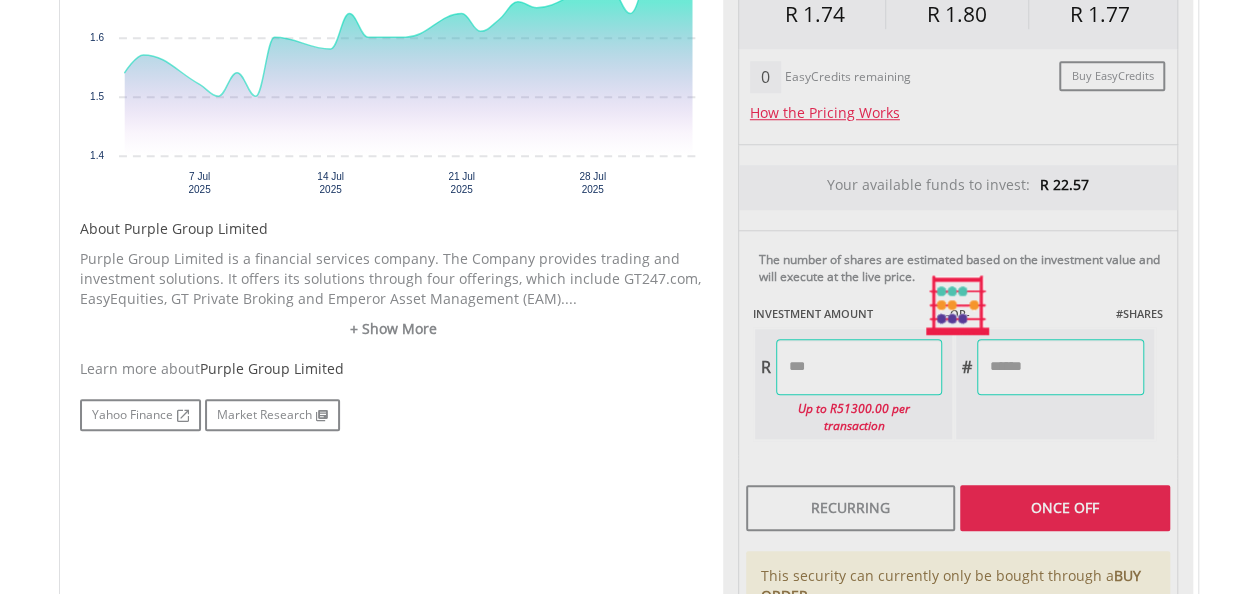type on "*****" 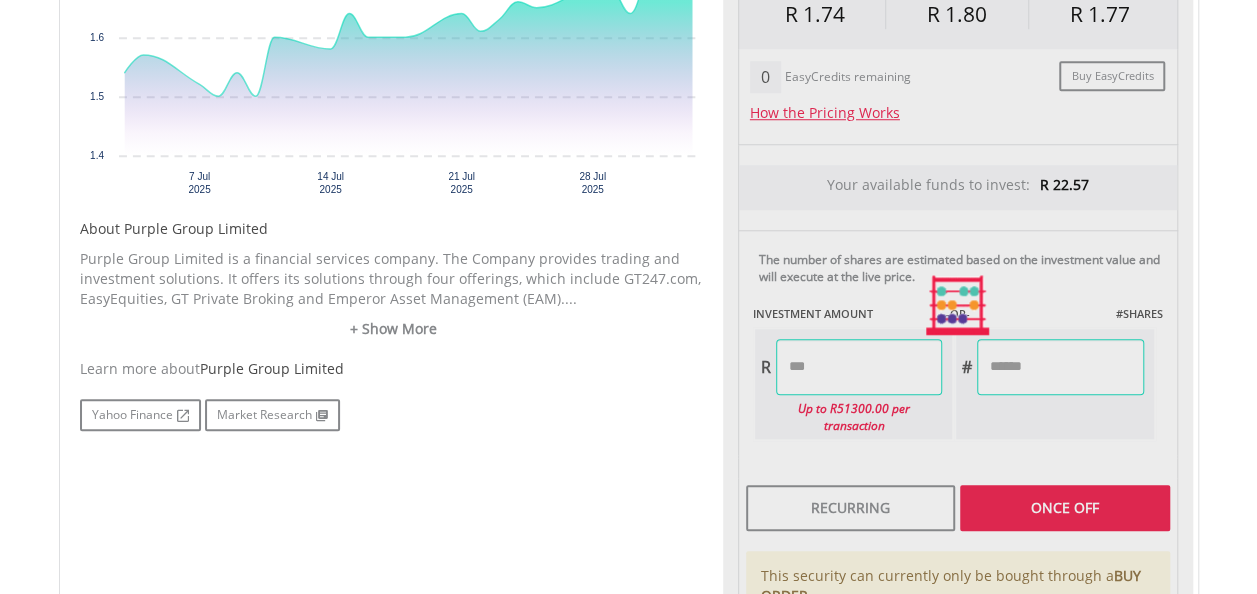 type on "*******" 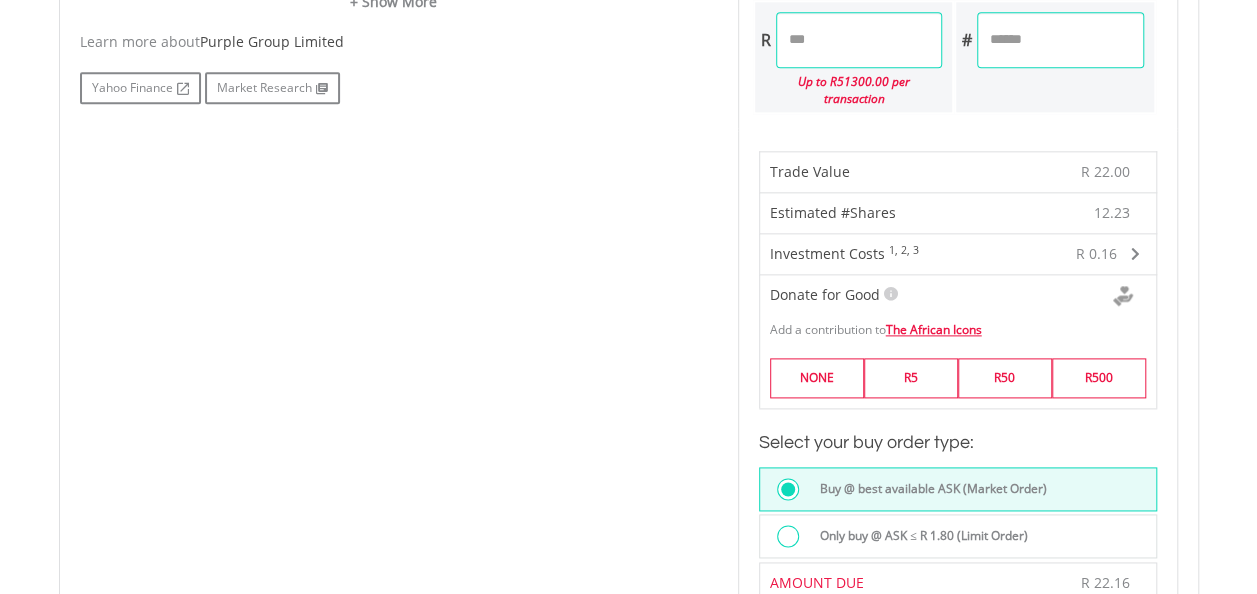 scroll, scrollTop: 1000, scrollLeft: 0, axis: vertical 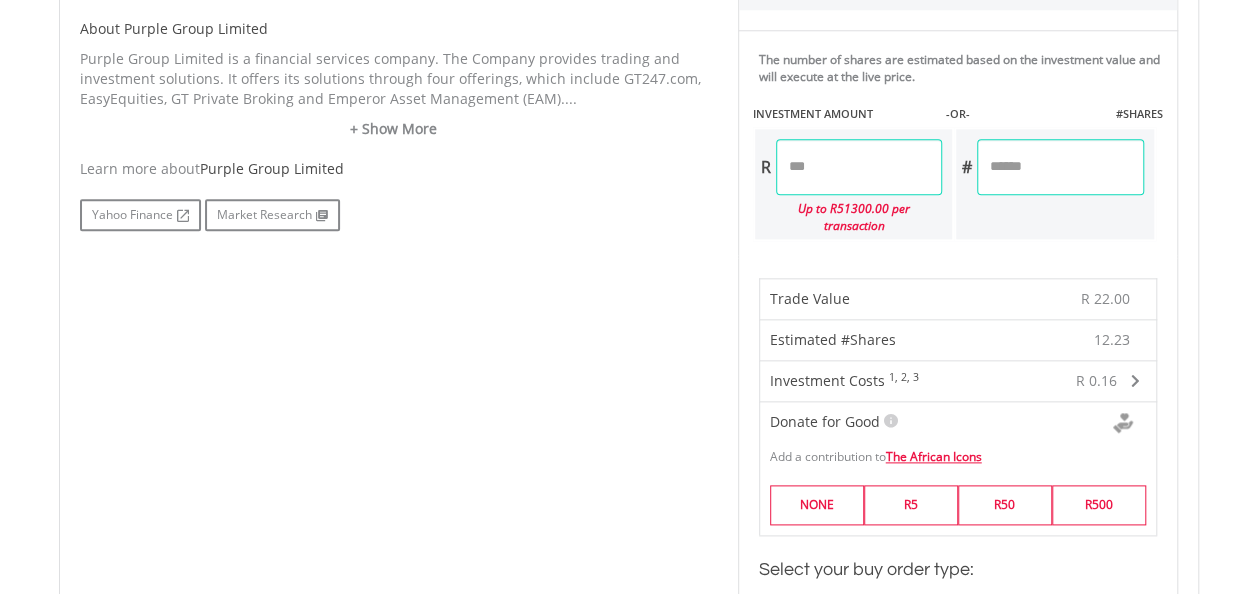 drag, startPoint x: 810, startPoint y: 165, endPoint x: 828, endPoint y: 161, distance: 18.439089 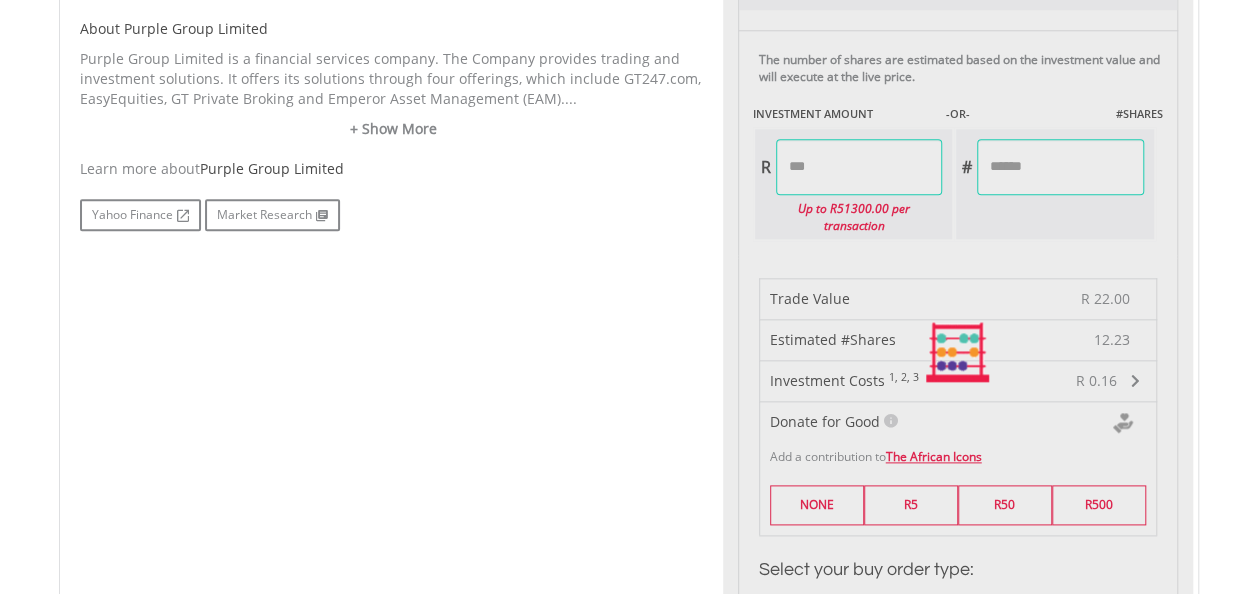 click on "Last Updated Price:
15-min. Delay*
Price Update Cost:
0
Credits
Market Closed
SELLING AT (BID)
BUYING AT                     (ASK)
LAST PRICE
R 1.74
R 1.80
R 1.77
0
Buy EasyCredits" at bounding box center (958, 352) 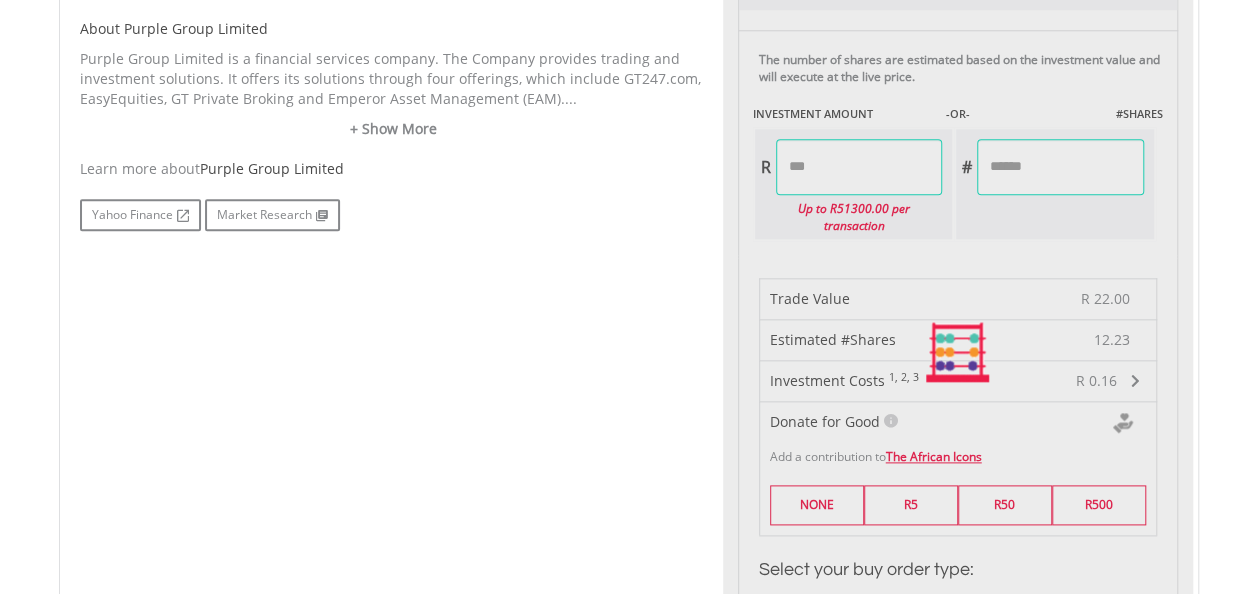 type on "*****" 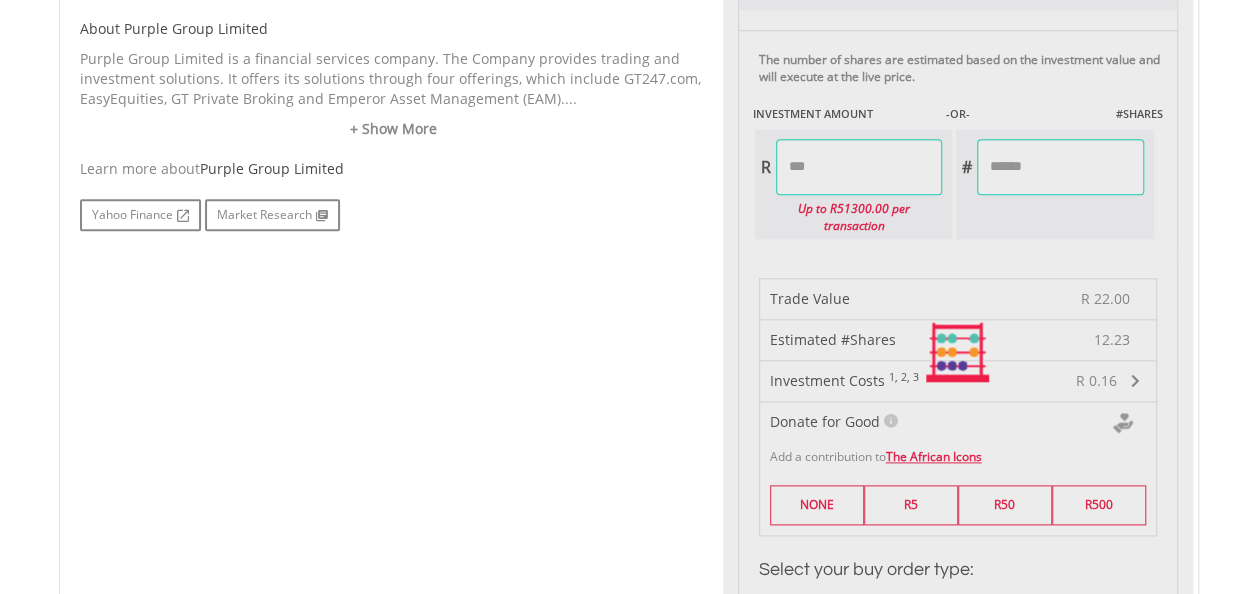 type on "*******" 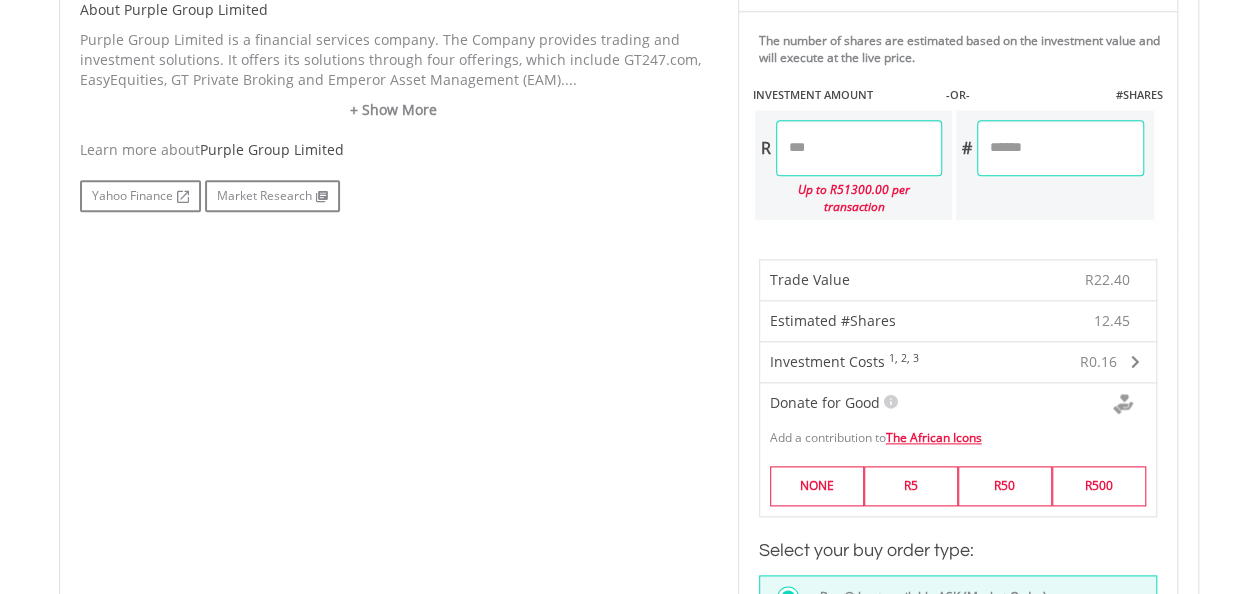 scroll, scrollTop: 1000, scrollLeft: 0, axis: vertical 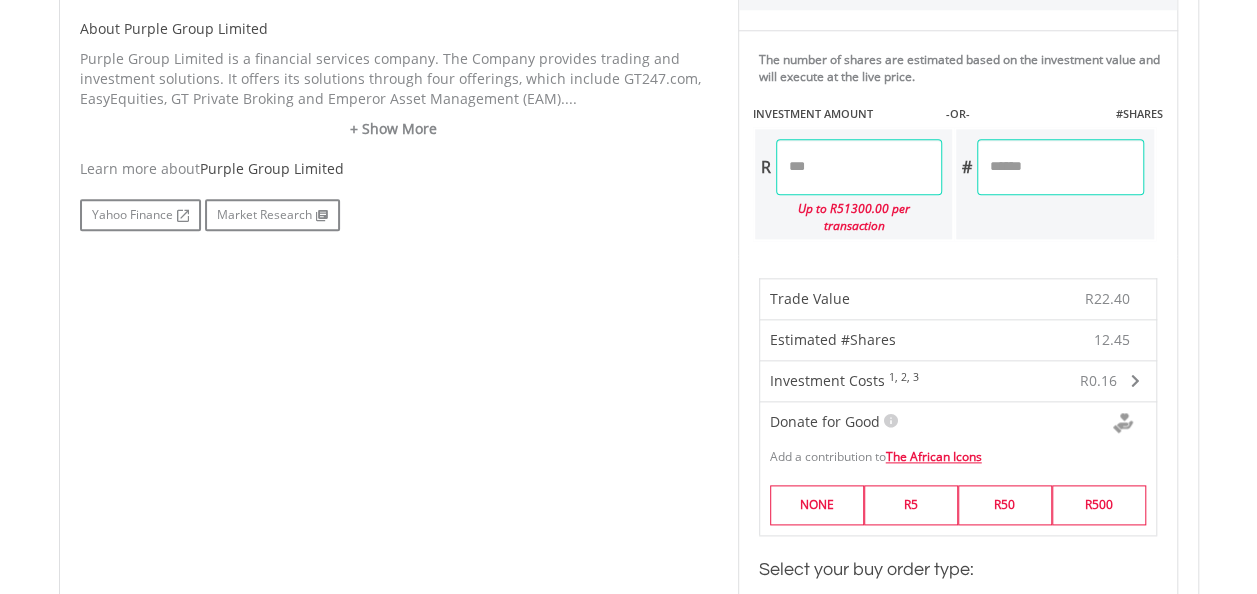 click on "*****" at bounding box center [859, 167] 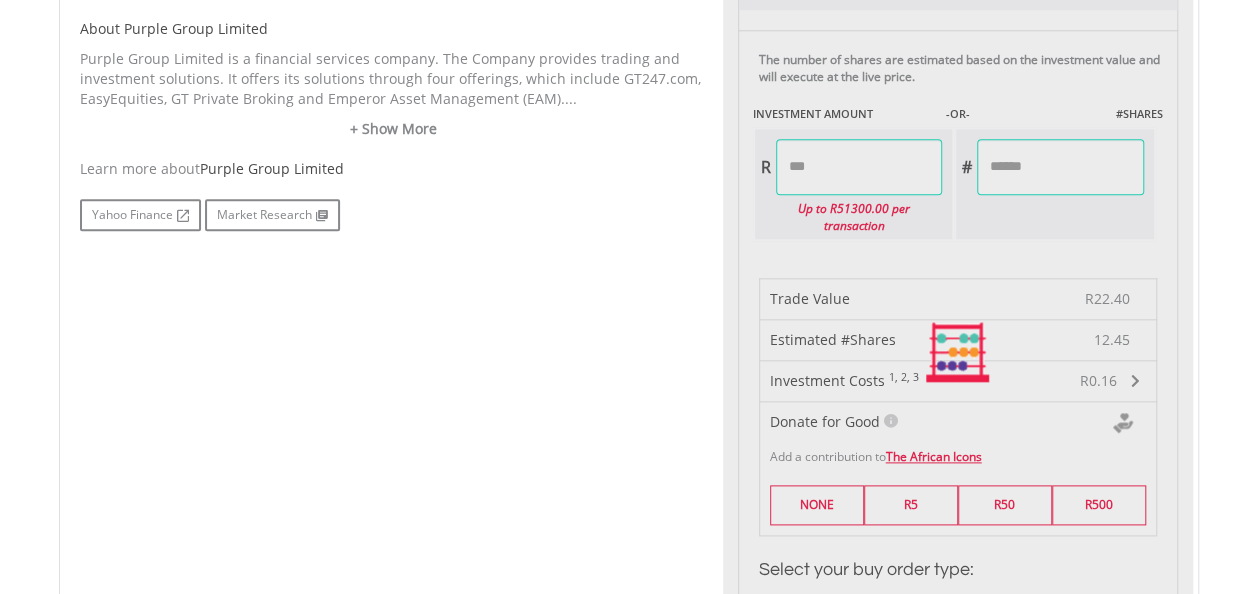 click on "Last Updated Price:
15-min. Delay*
Price Update Cost:
0
Credits
Market Closed
SELLING AT (BID)
BUYING AT                     (ASK)
LAST PRICE
R 1.74
R 1.80
R 1.77
0
Buy EasyCredits" at bounding box center [958, 352] 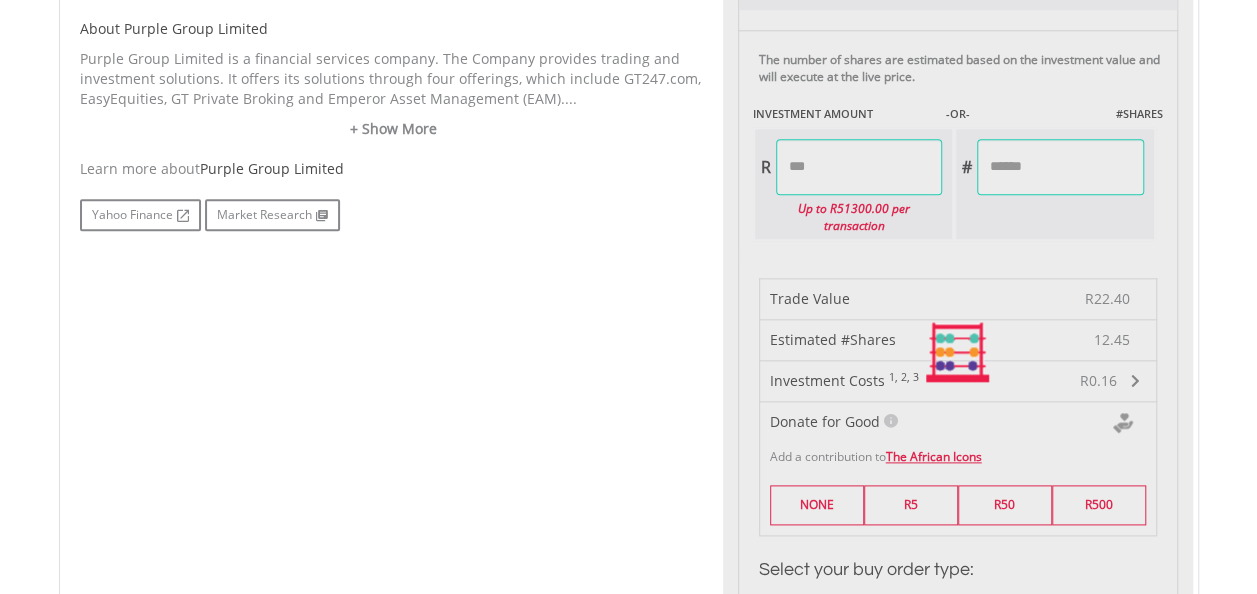 type on "*****" 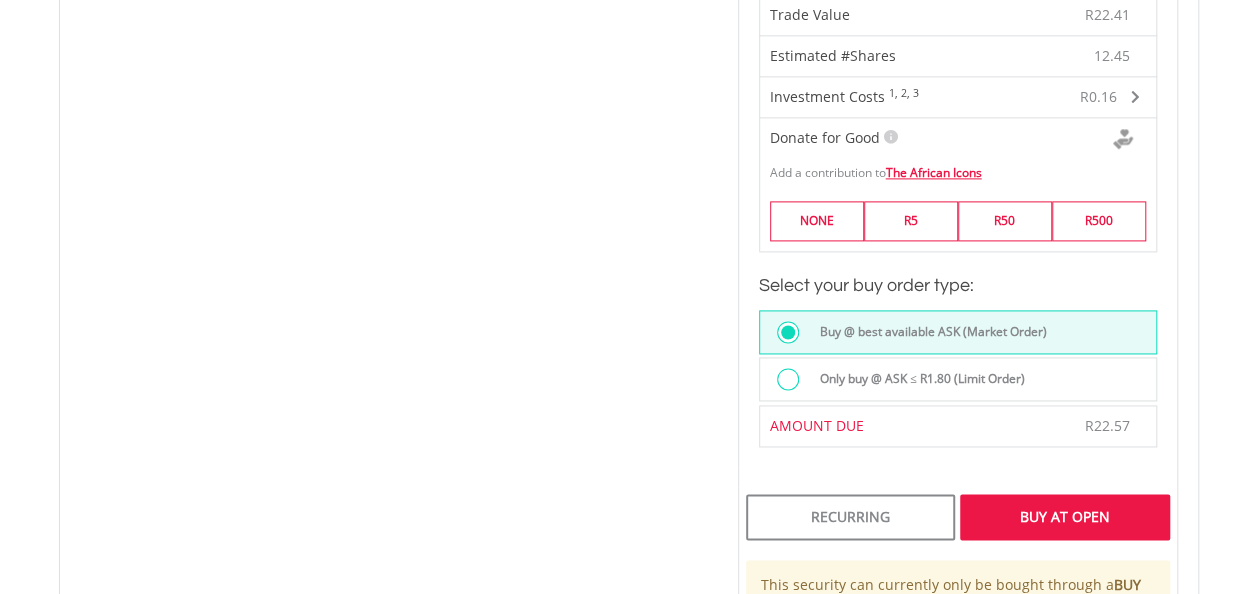 scroll, scrollTop: 1300, scrollLeft: 0, axis: vertical 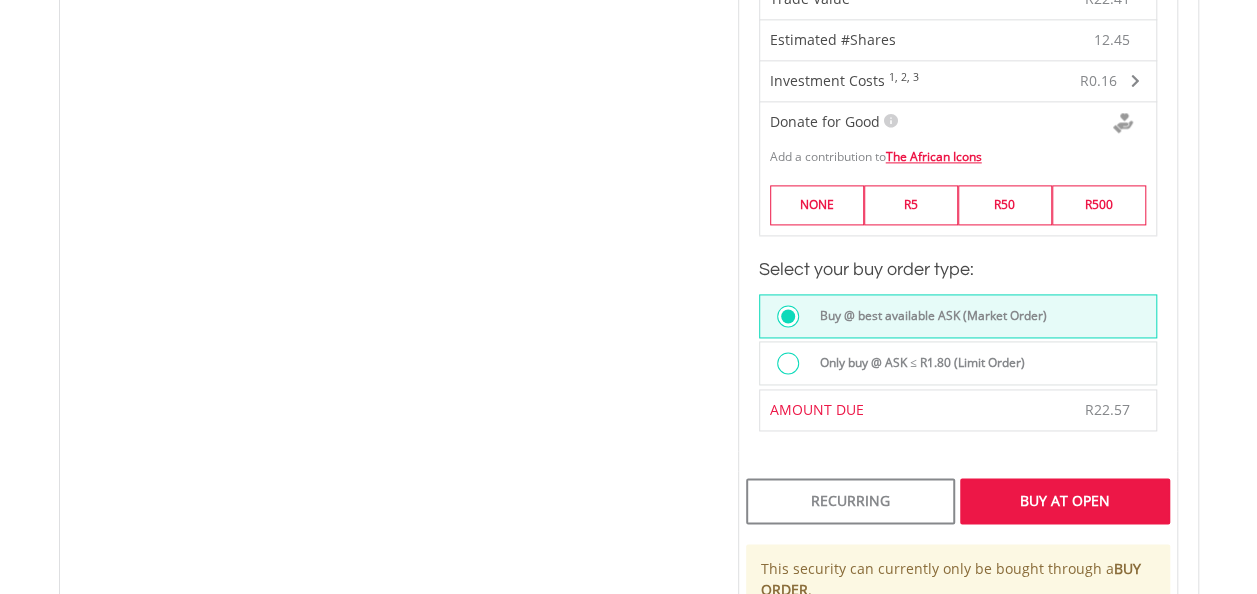 click on "Buy At Open" at bounding box center [1064, 501] 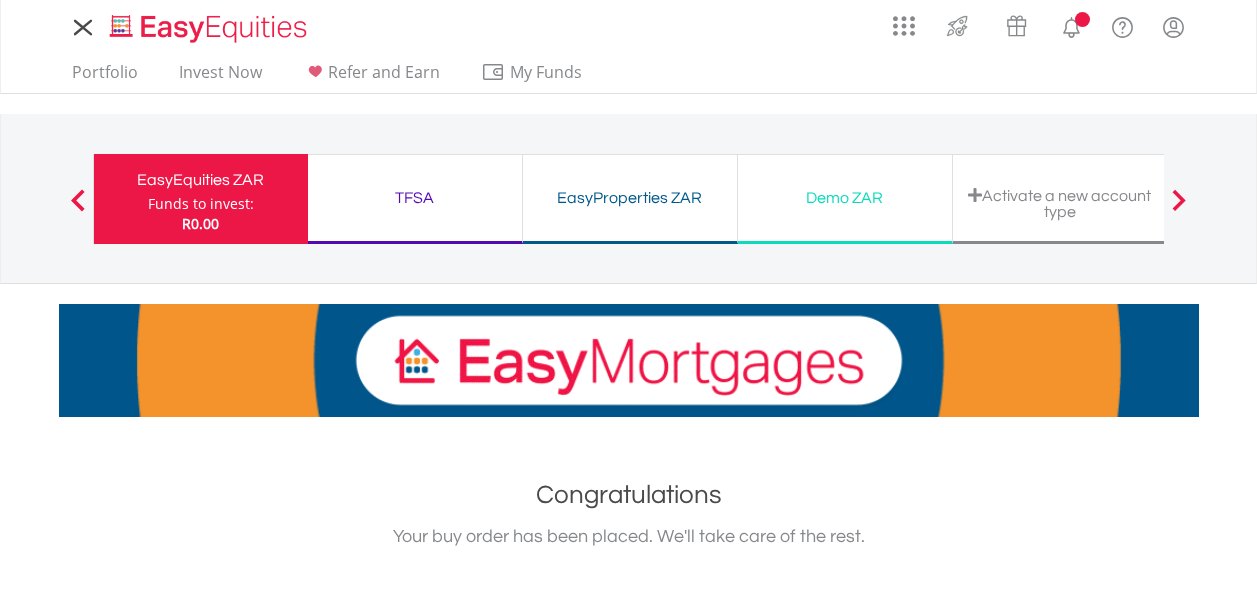 scroll, scrollTop: 0, scrollLeft: 0, axis: both 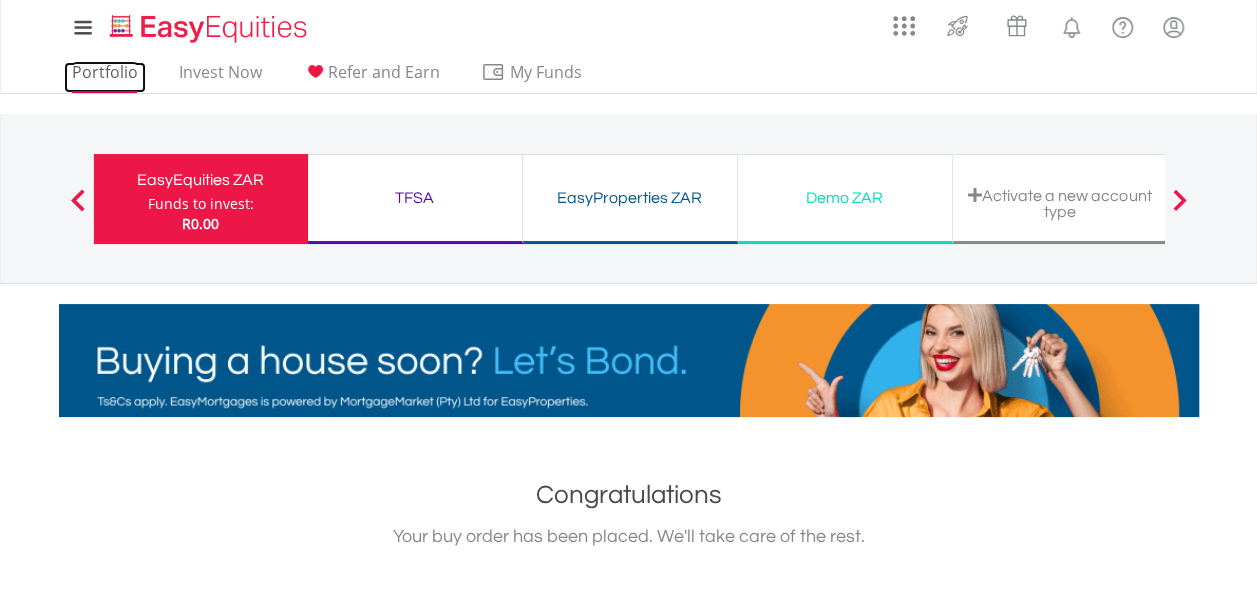 click on "Portfolio" at bounding box center (105, 77) 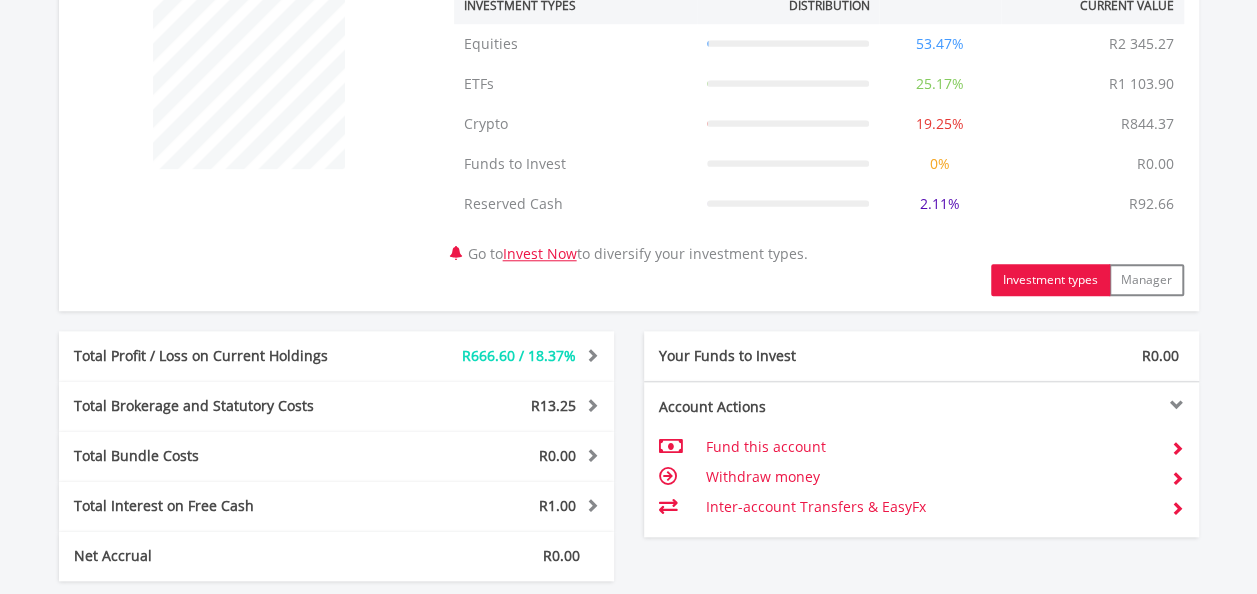 scroll, scrollTop: 1215, scrollLeft: 0, axis: vertical 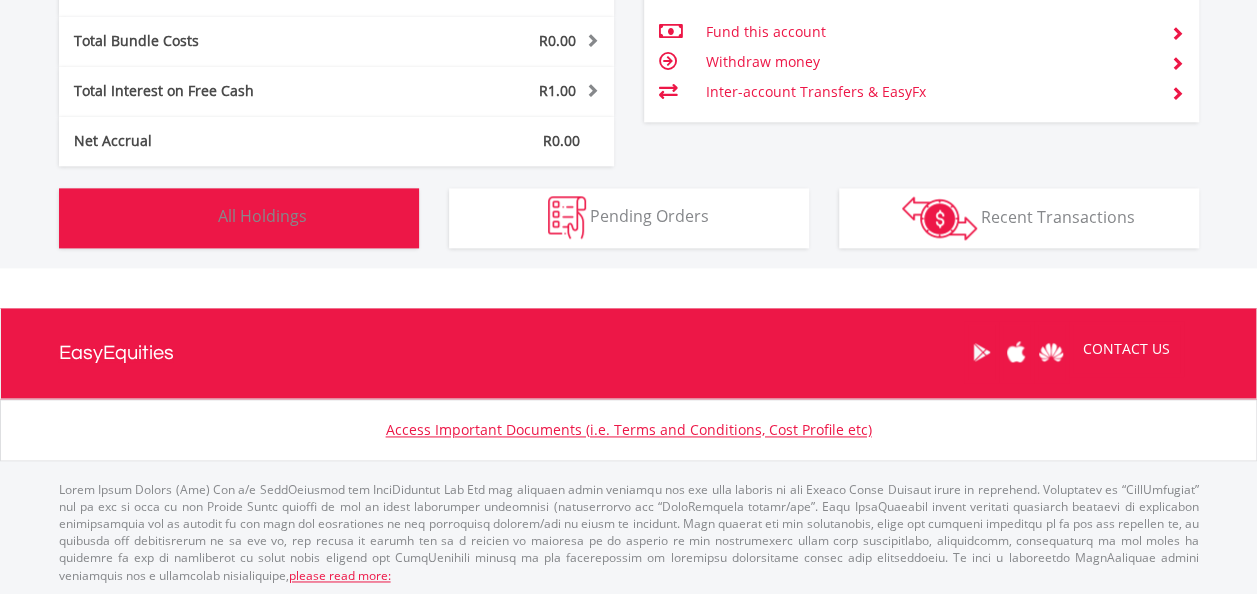 click on "Holdings
All Holdings" at bounding box center [239, 218] 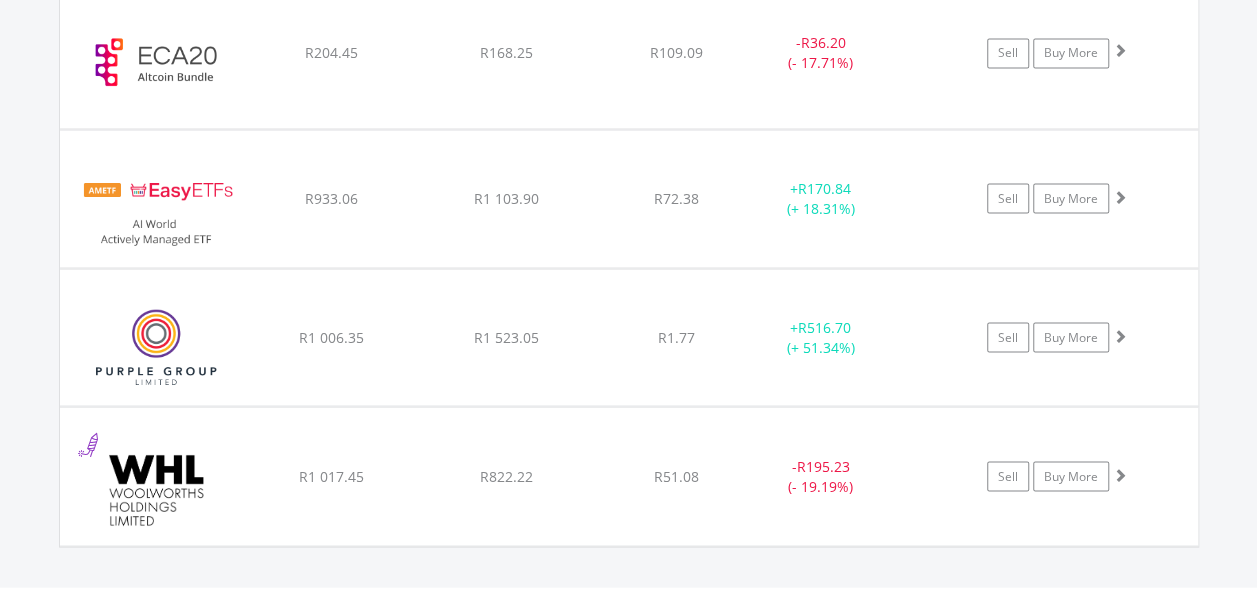 scroll, scrollTop: 1849, scrollLeft: 0, axis: vertical 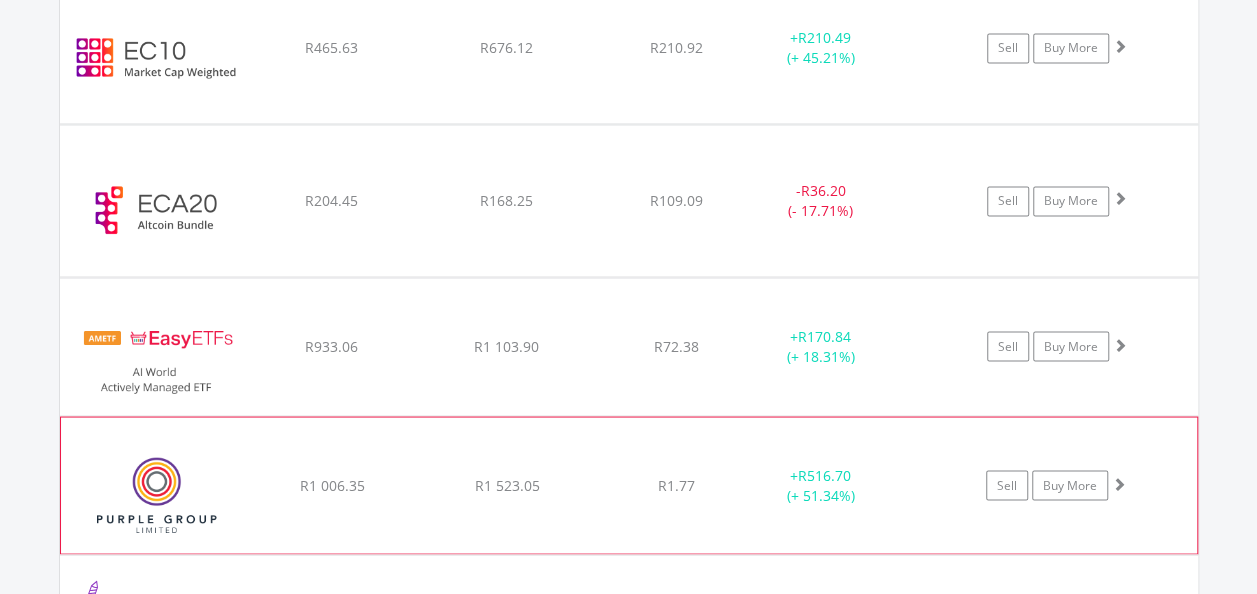 type 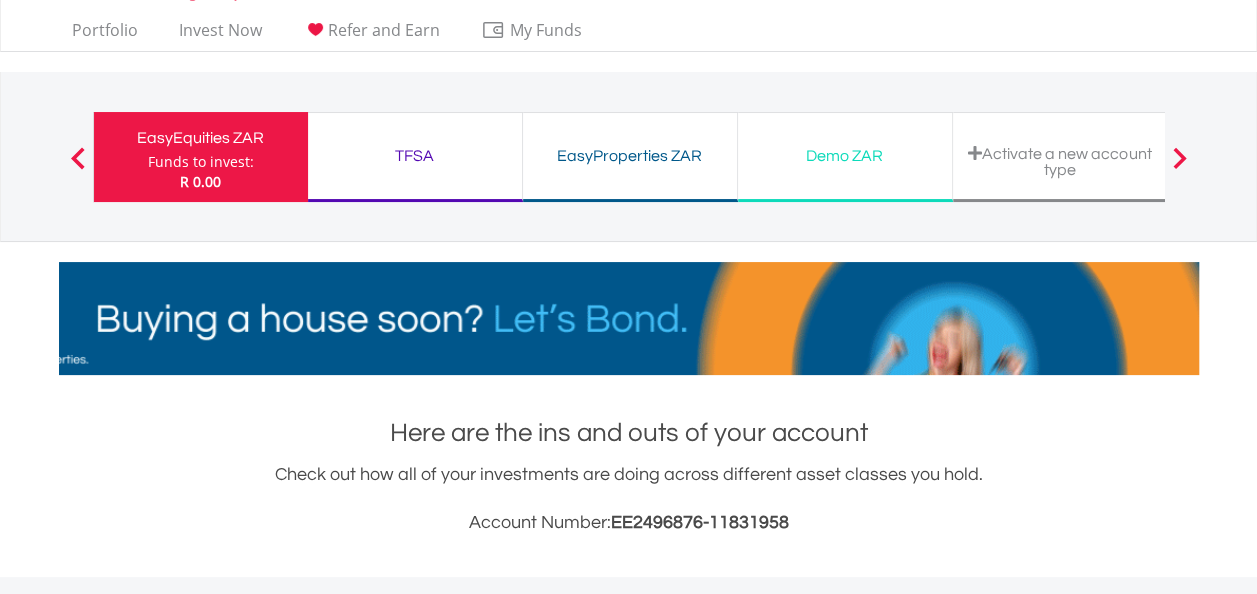 scroll, scrollTop: 0, scrollLeft: 0, axis: both 